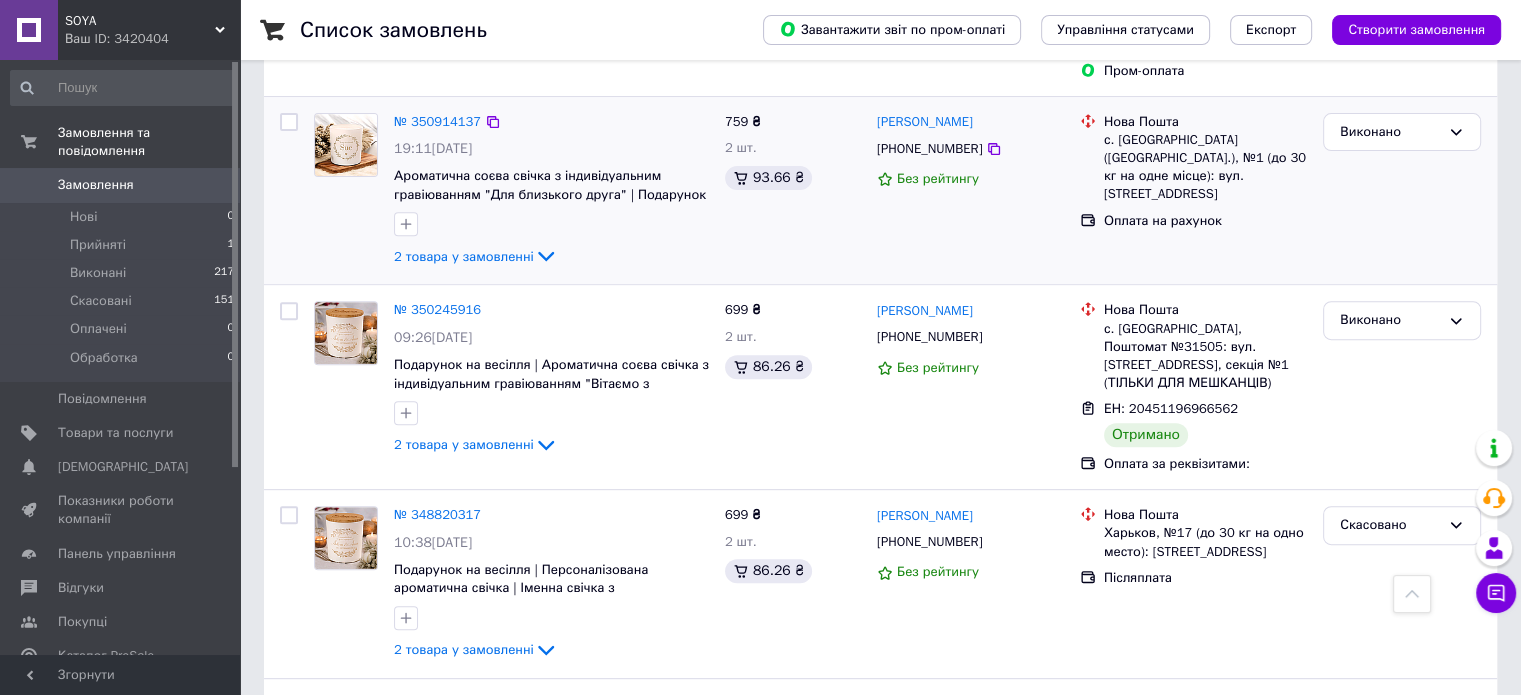 scroll, scrollTop: 800, scrollLeft: 0, axis: vertical 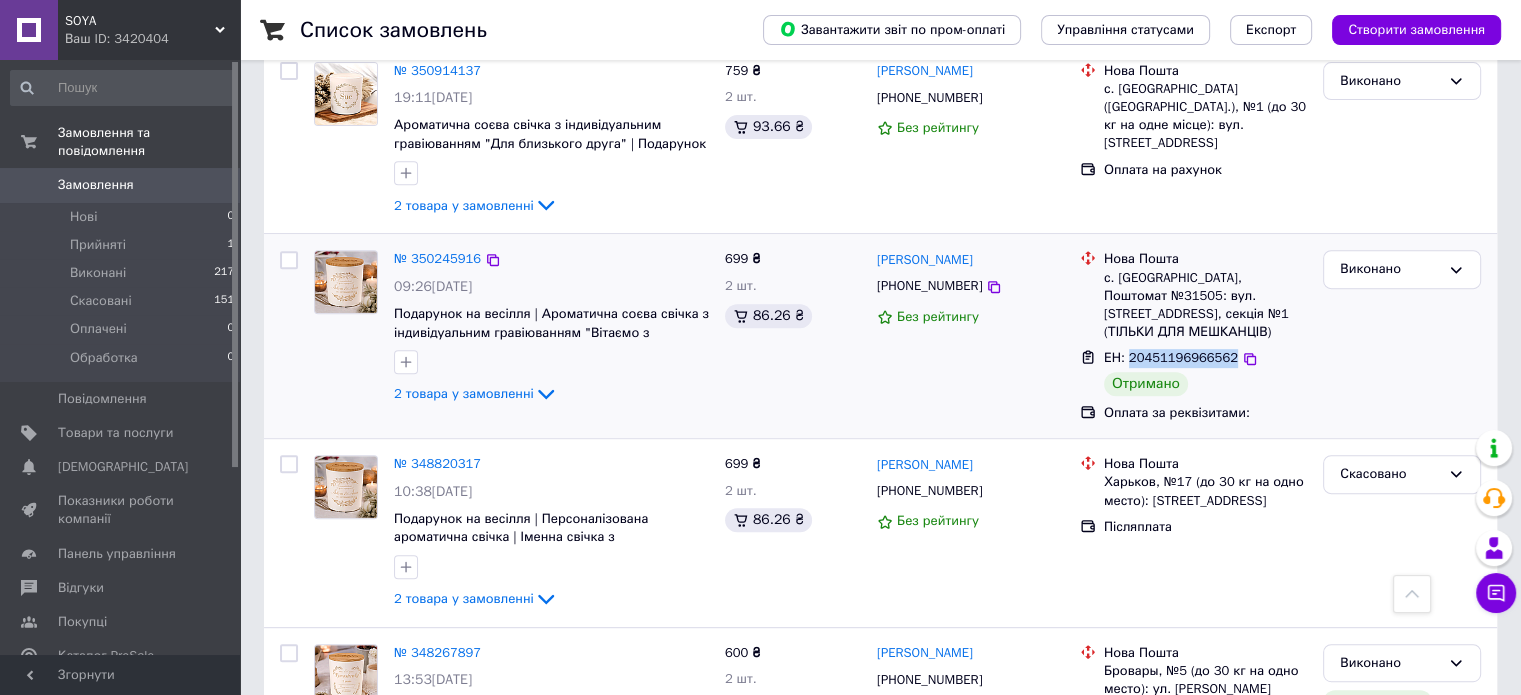 drag, startPoint x: 1126, startPoint y: 322, endPoint x: 1221, endPoint y: 331, distance: 95.42536 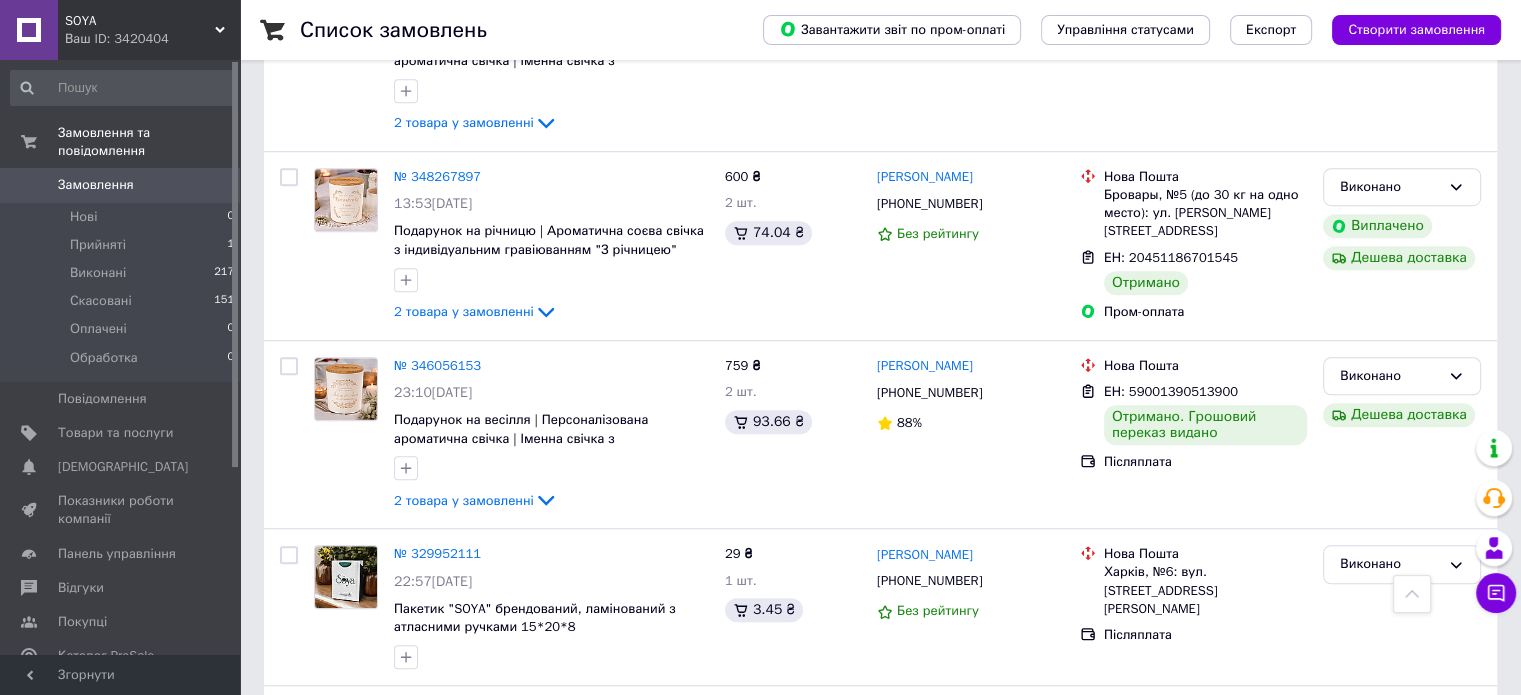 scroll, scrollTop: 1300, scrollLeft: 0, axis: vertical 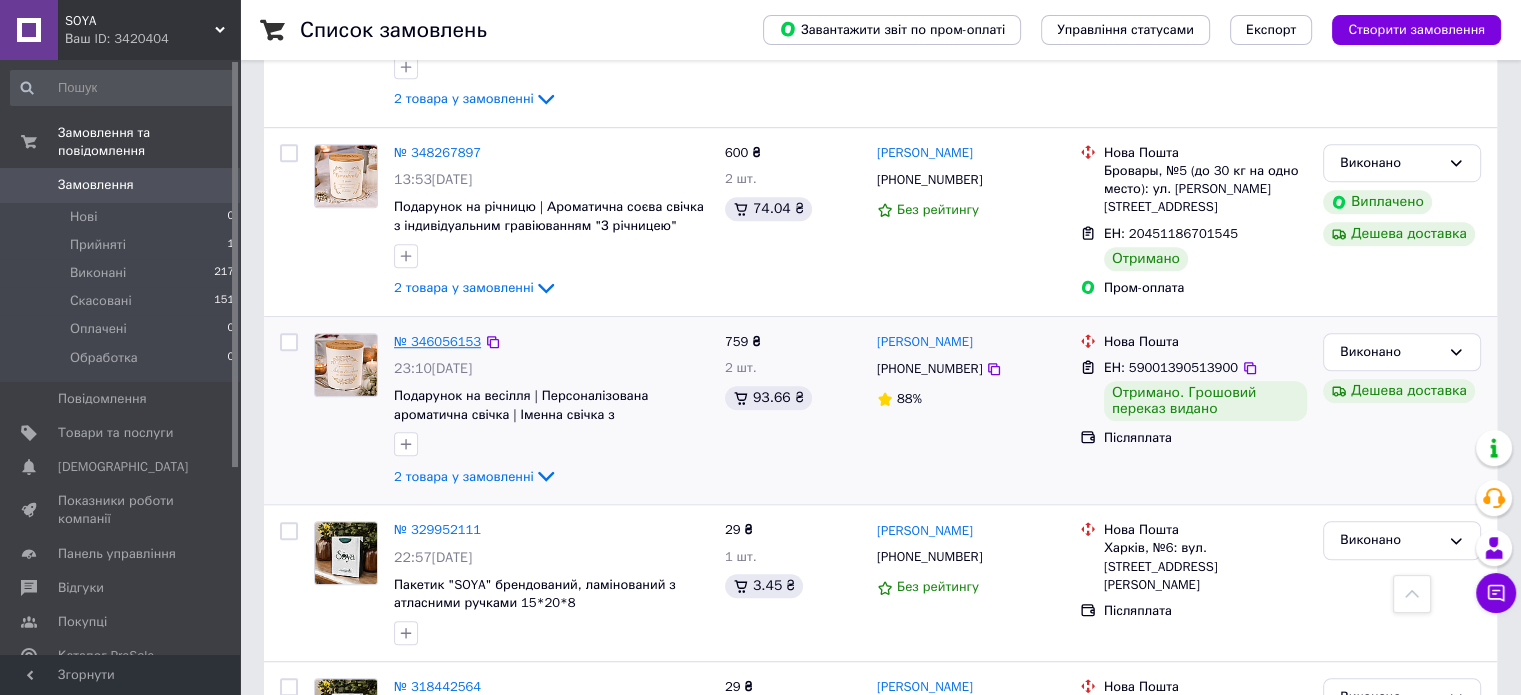 click on "№ 346056153" at bounding box center (437, 341) 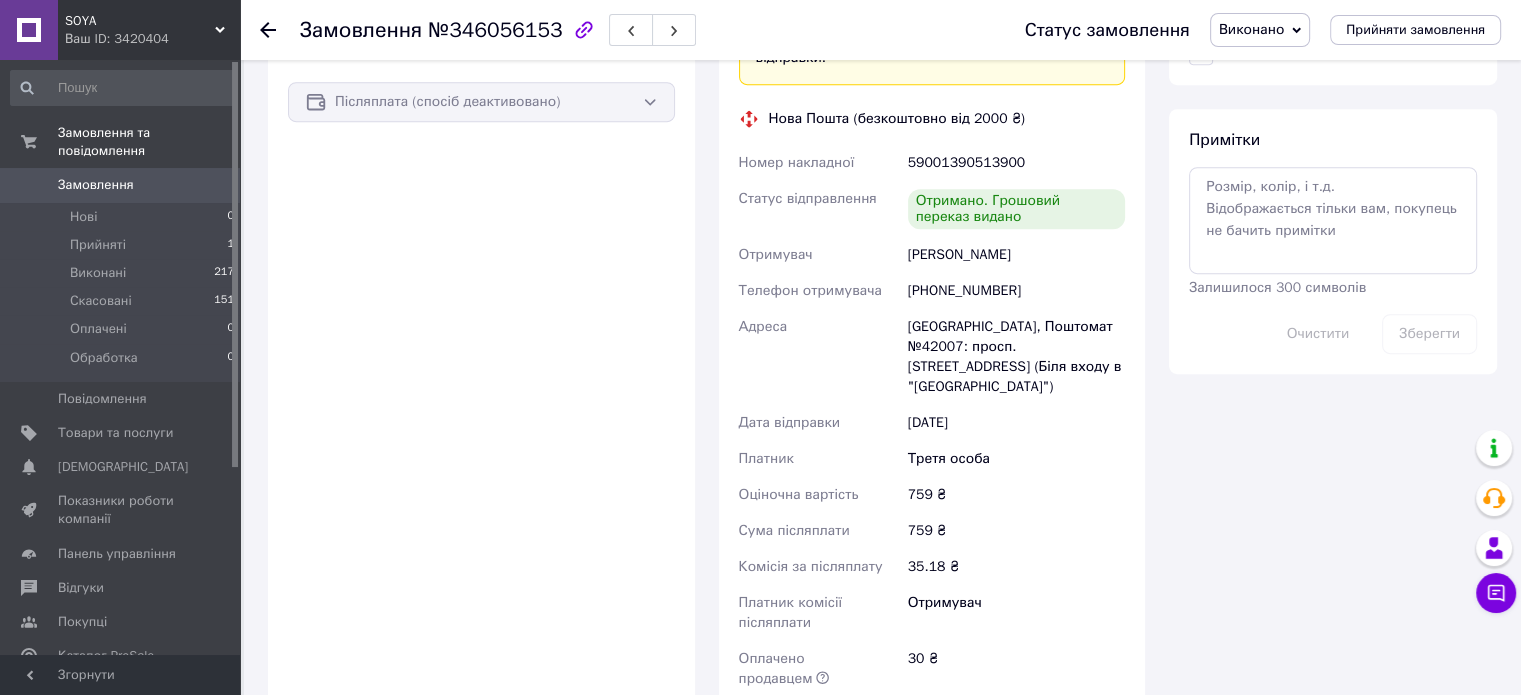 scroll, scrollTop: 900, scrollLeft: 0, axis: vertical 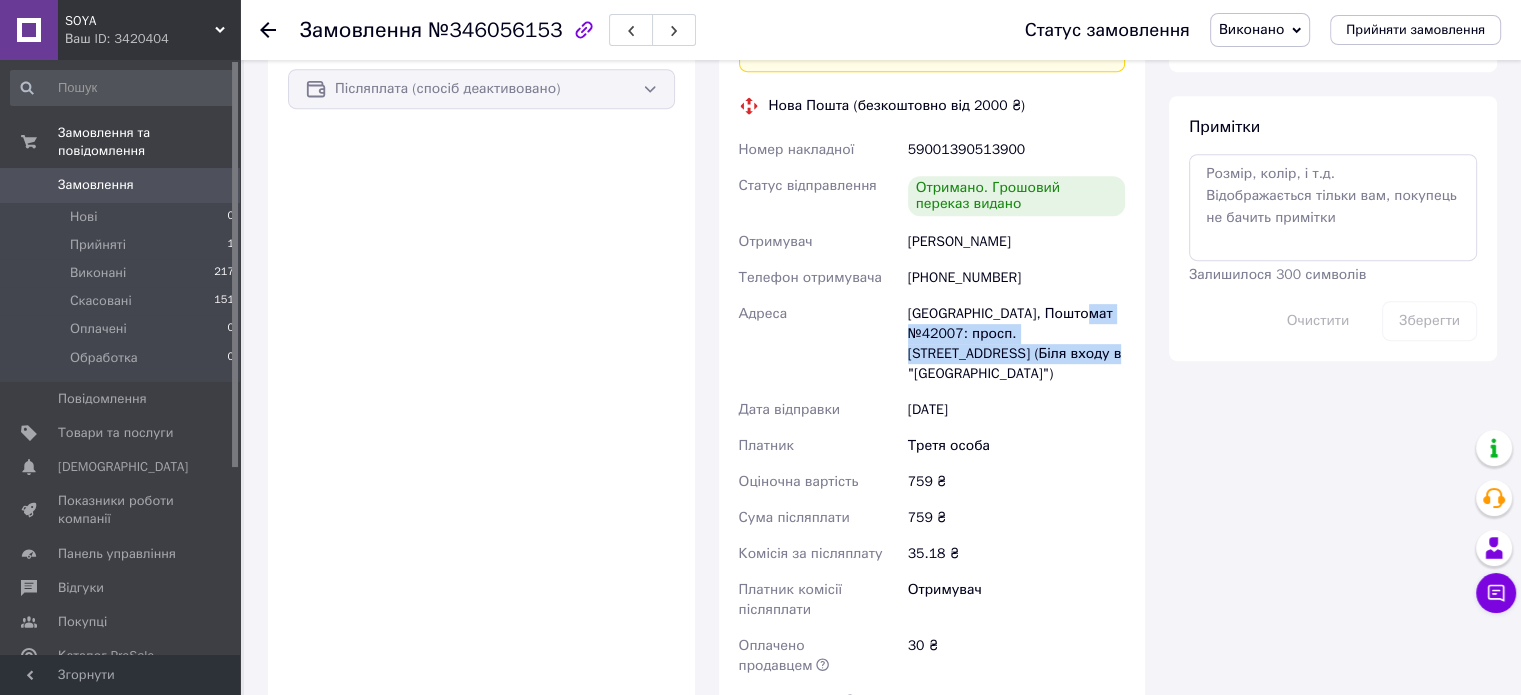 drag, startPoint x: 908, startPoint y: 314, endPoint x: 1033, endPoint y: 331, distance: 126.1507 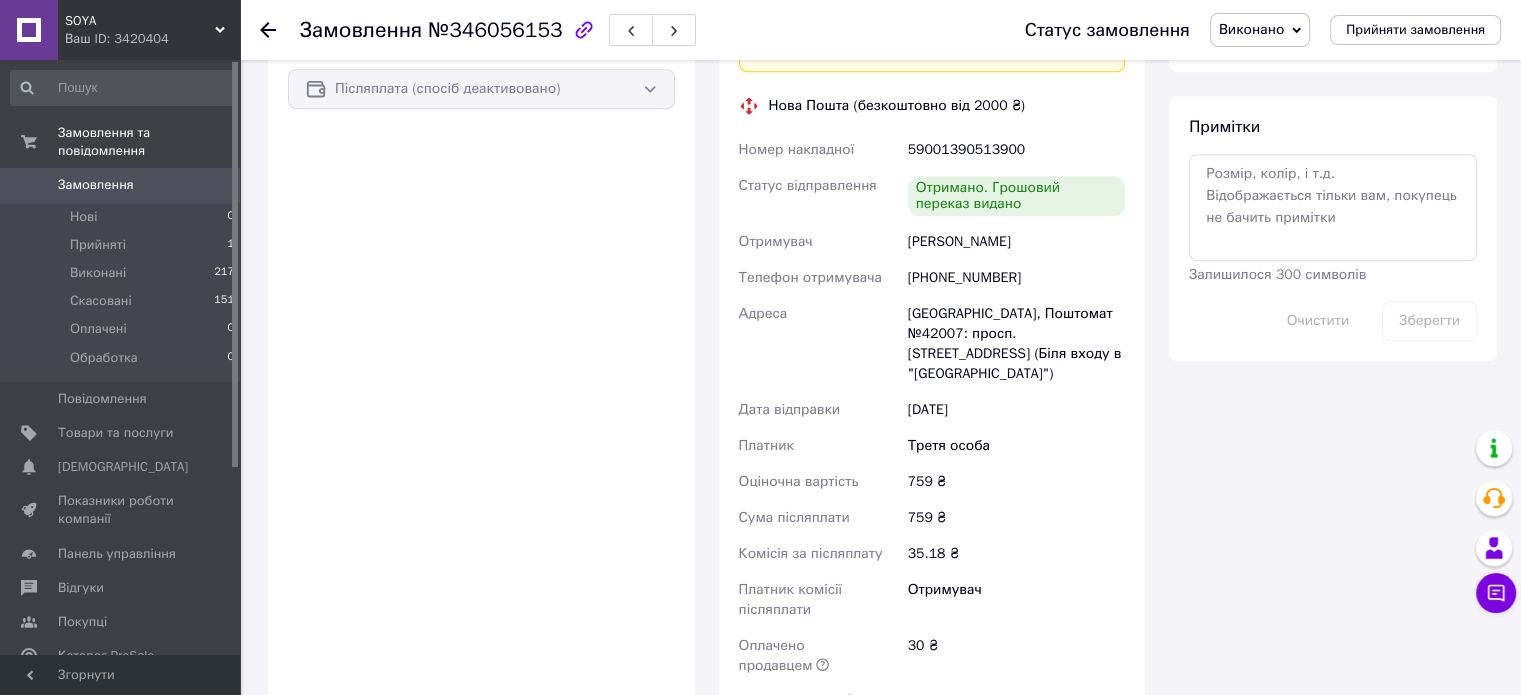 click 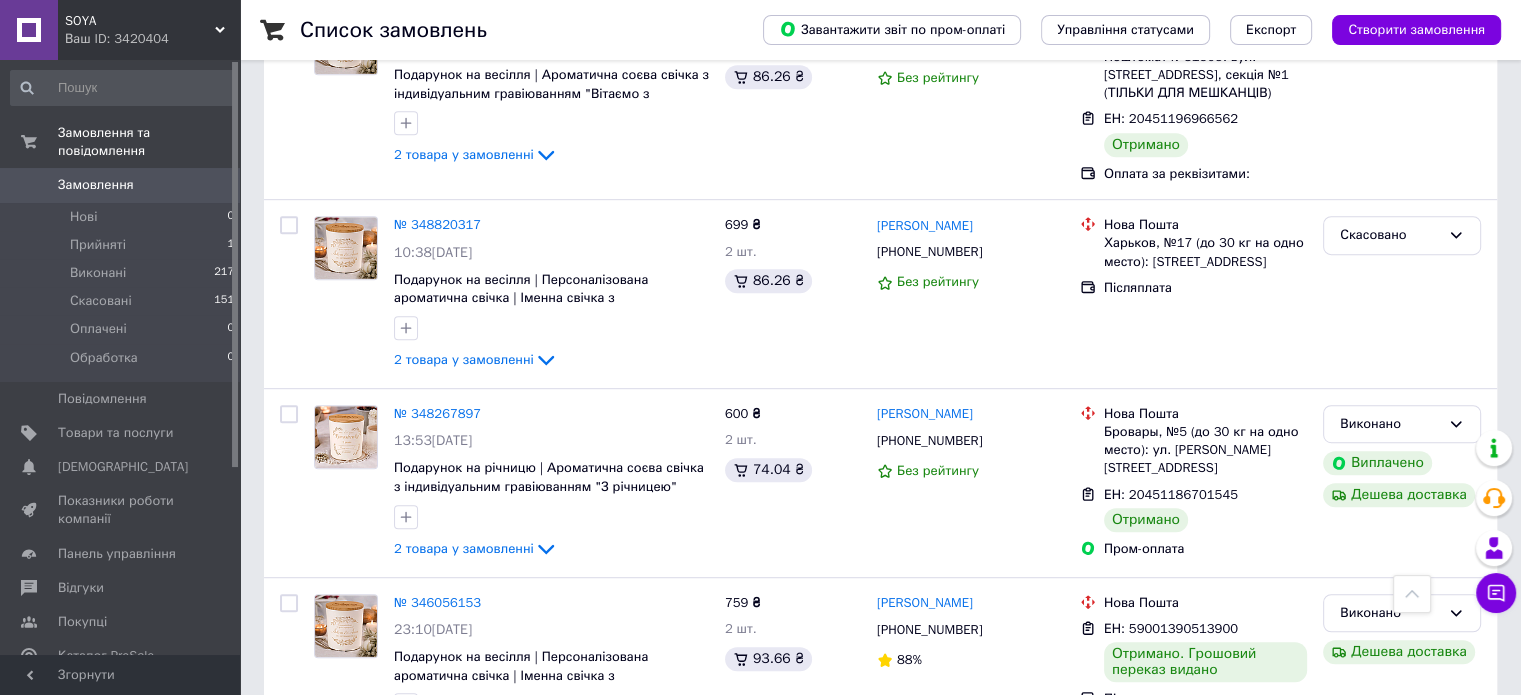 scroll, scrollTop: 1100, scrollLeft: 0, axis: vertical 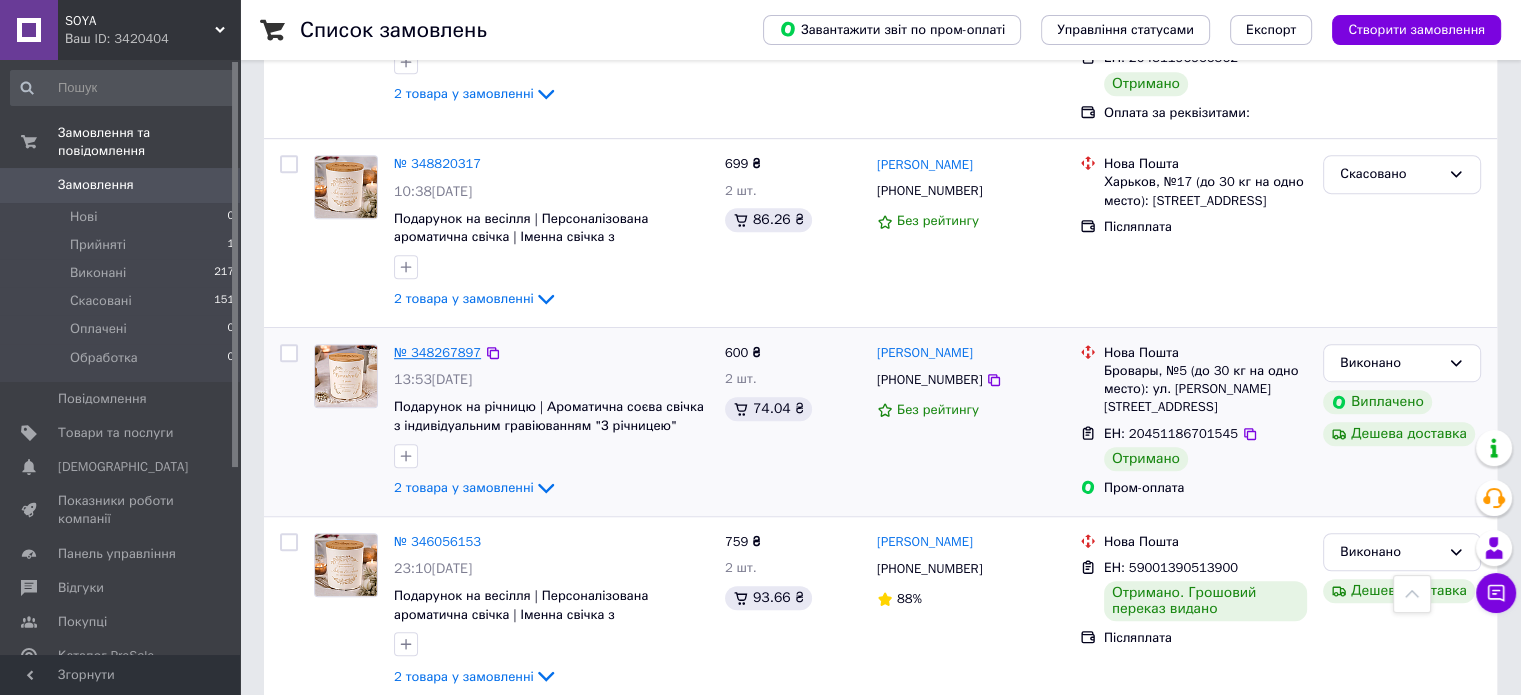 click on "№ 348267897" at bounding box center (437, 352) 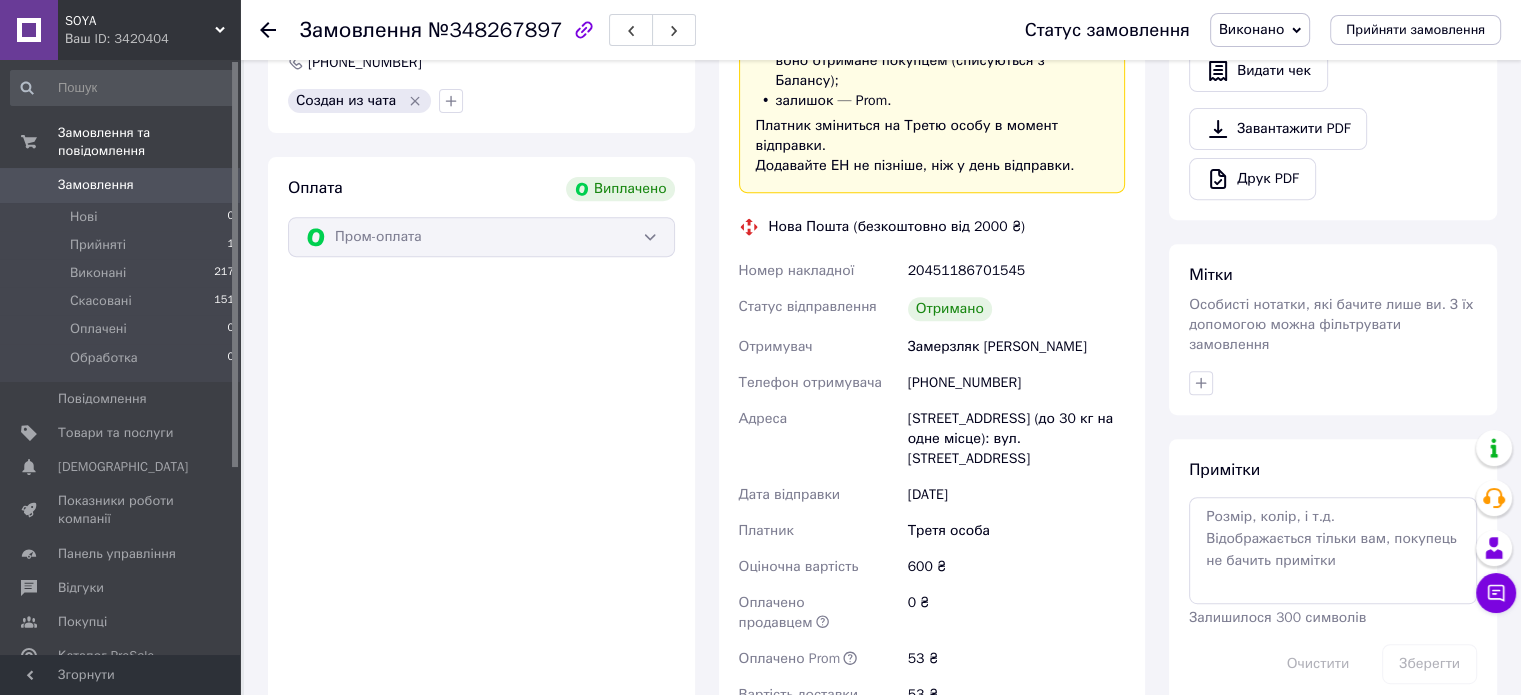 scroll, scrollTop: 800, scrollLeft: 0, axis: vertical 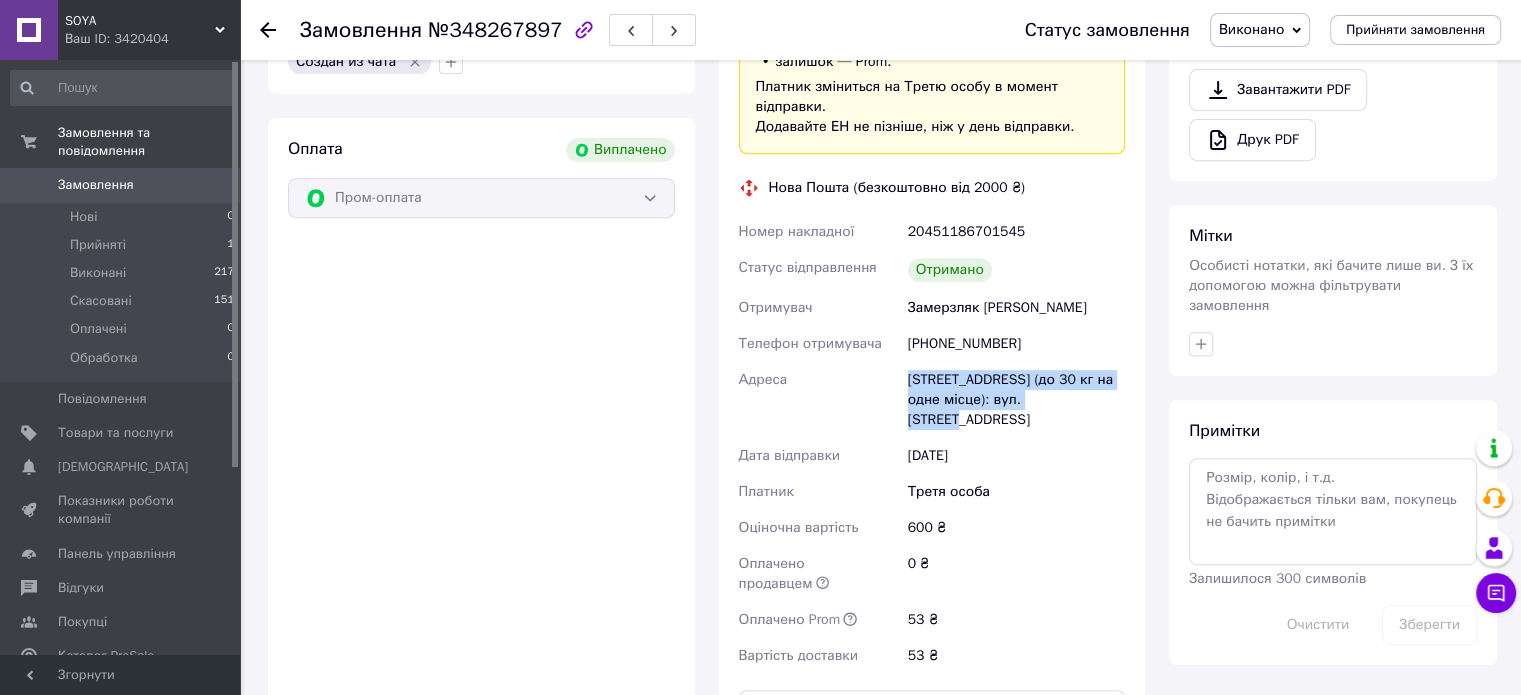 drag, startPoint x: 906, startPoint y: 343, endPoint x: 1108, endPoint y: 372, distance: 204.07106 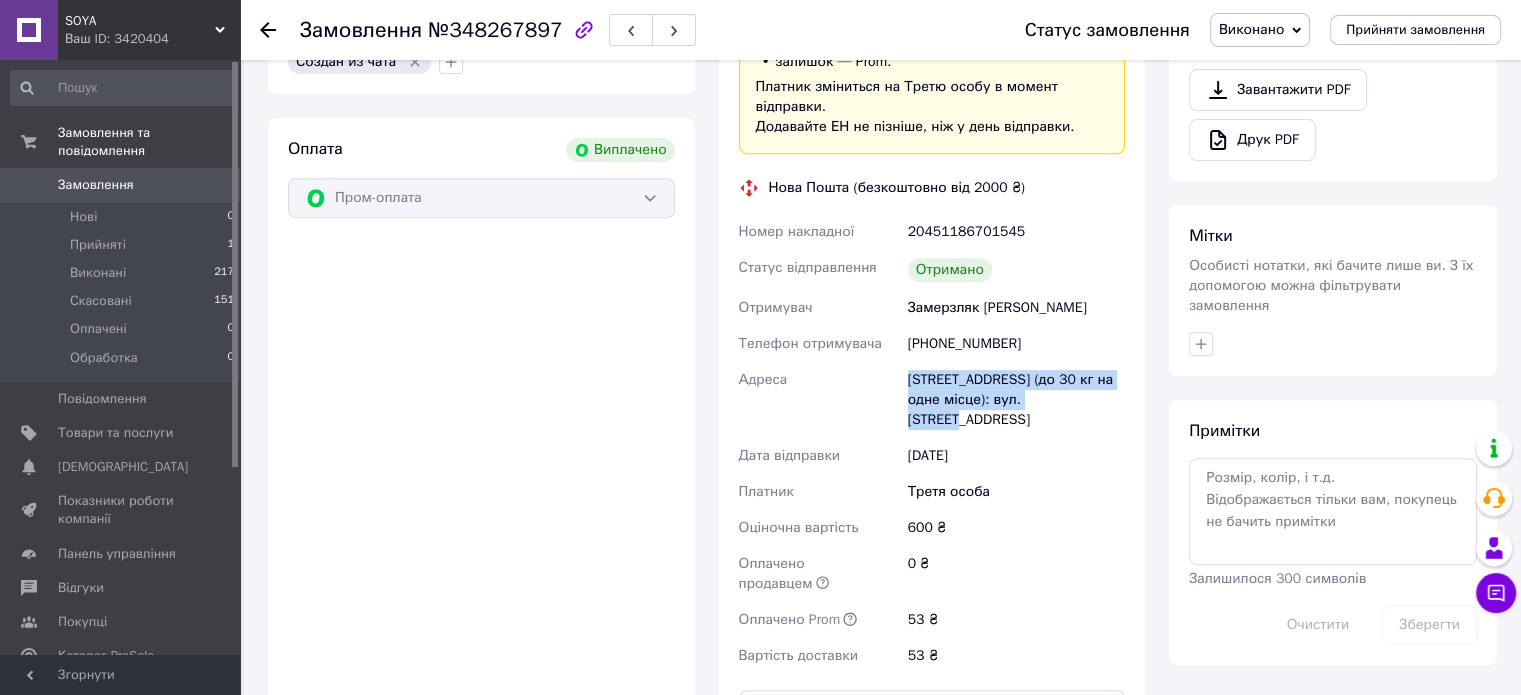copy on "[STREET_ADDRESS] (до 30 кг на одне місце): вул. [STREET_ADDRESS]" 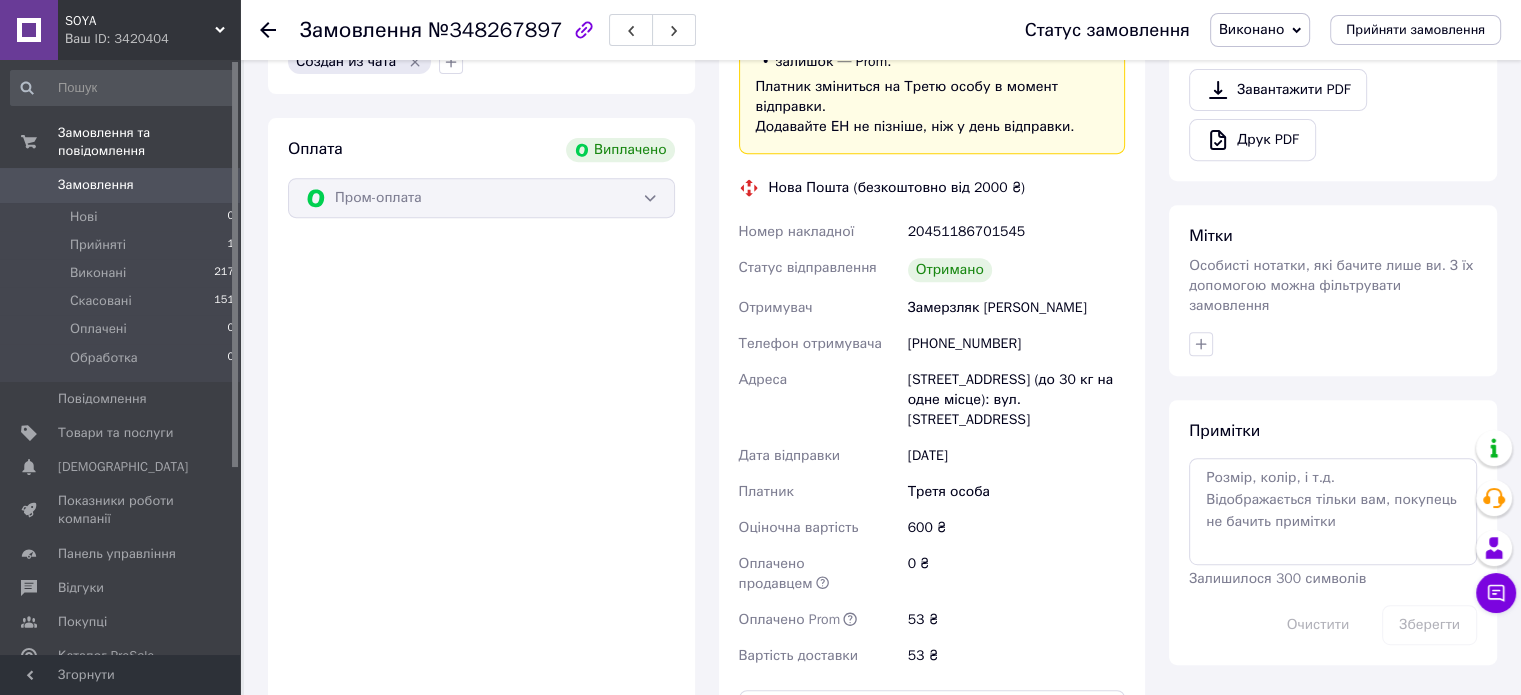 click at bounding box center (268, 30) 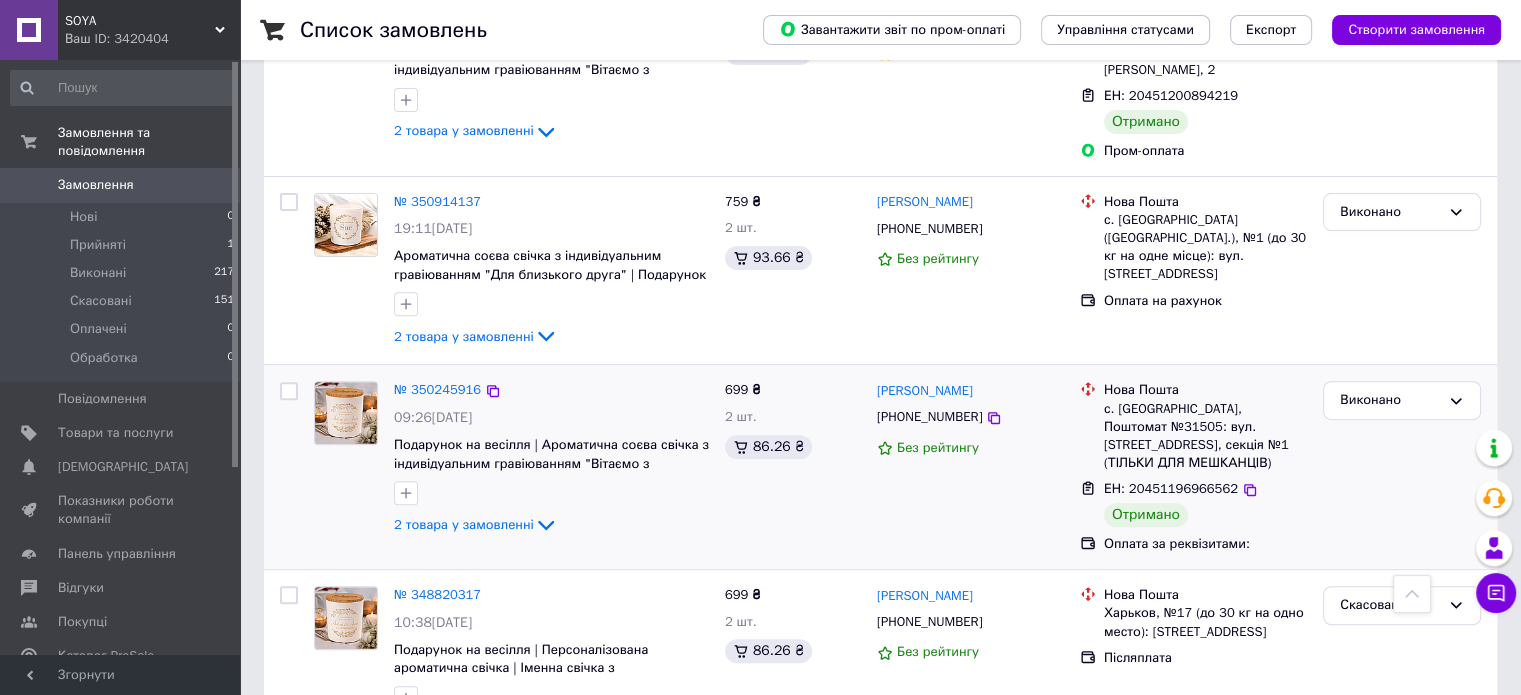 scroll, scrollTop: 700, scrollLeft: 0, axis: vertical 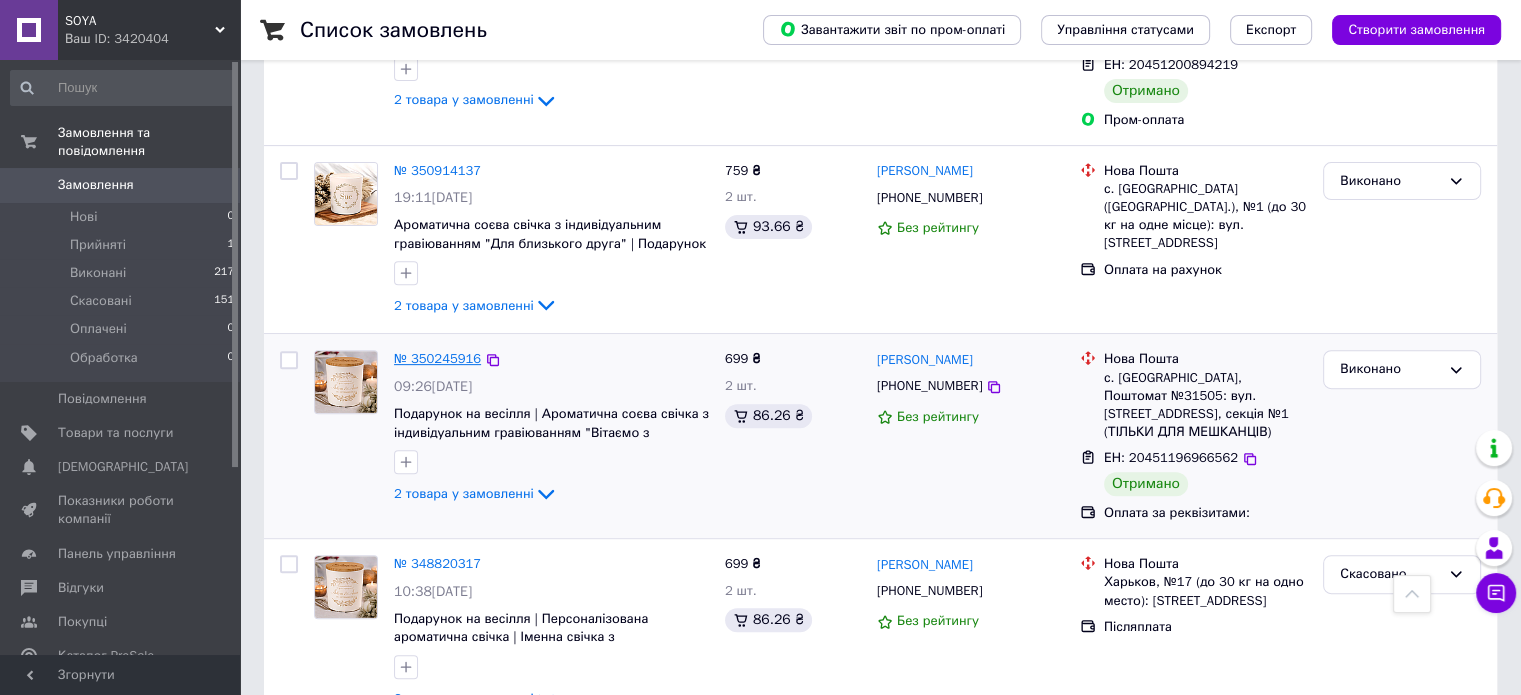 click on "№ 350245916" at bounding box center (437, 358) 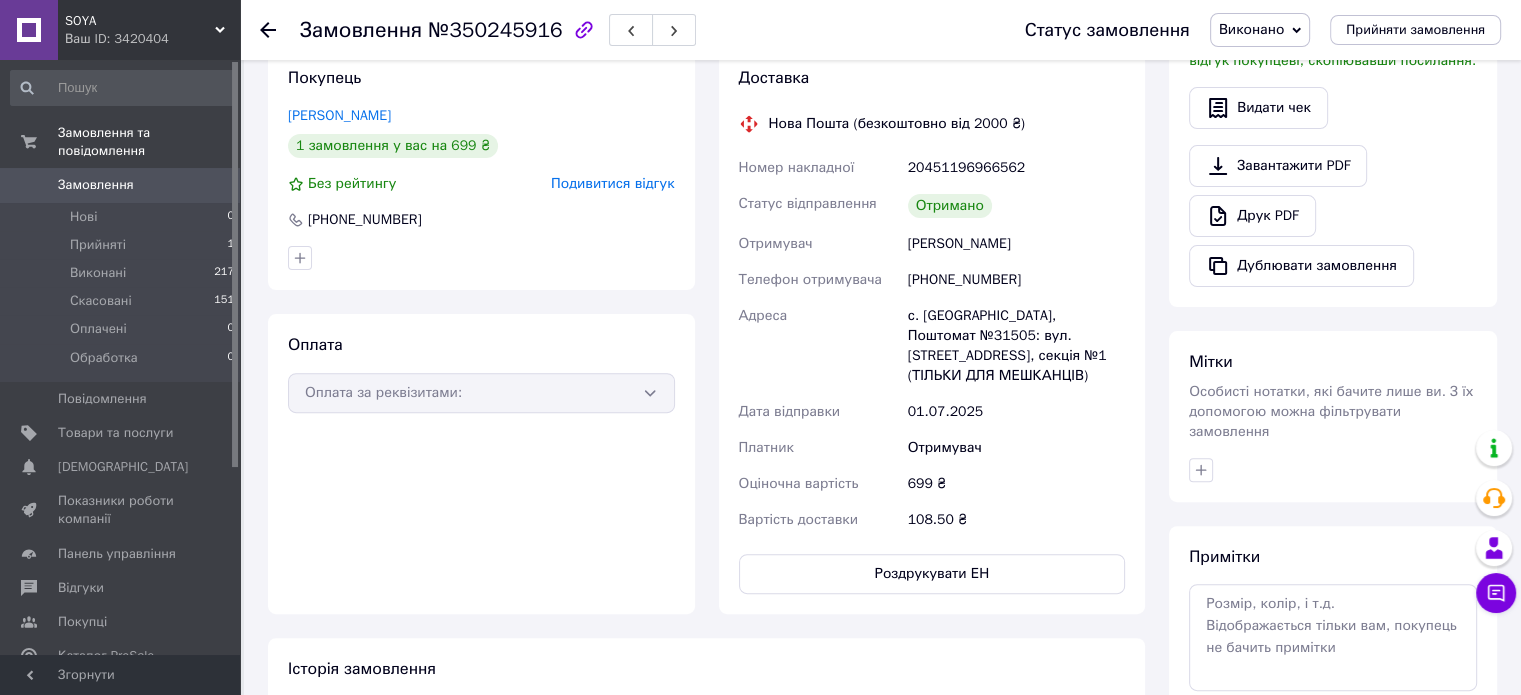 scroll, scrollTop: 600, scrollLeft: 0, axis: vertical 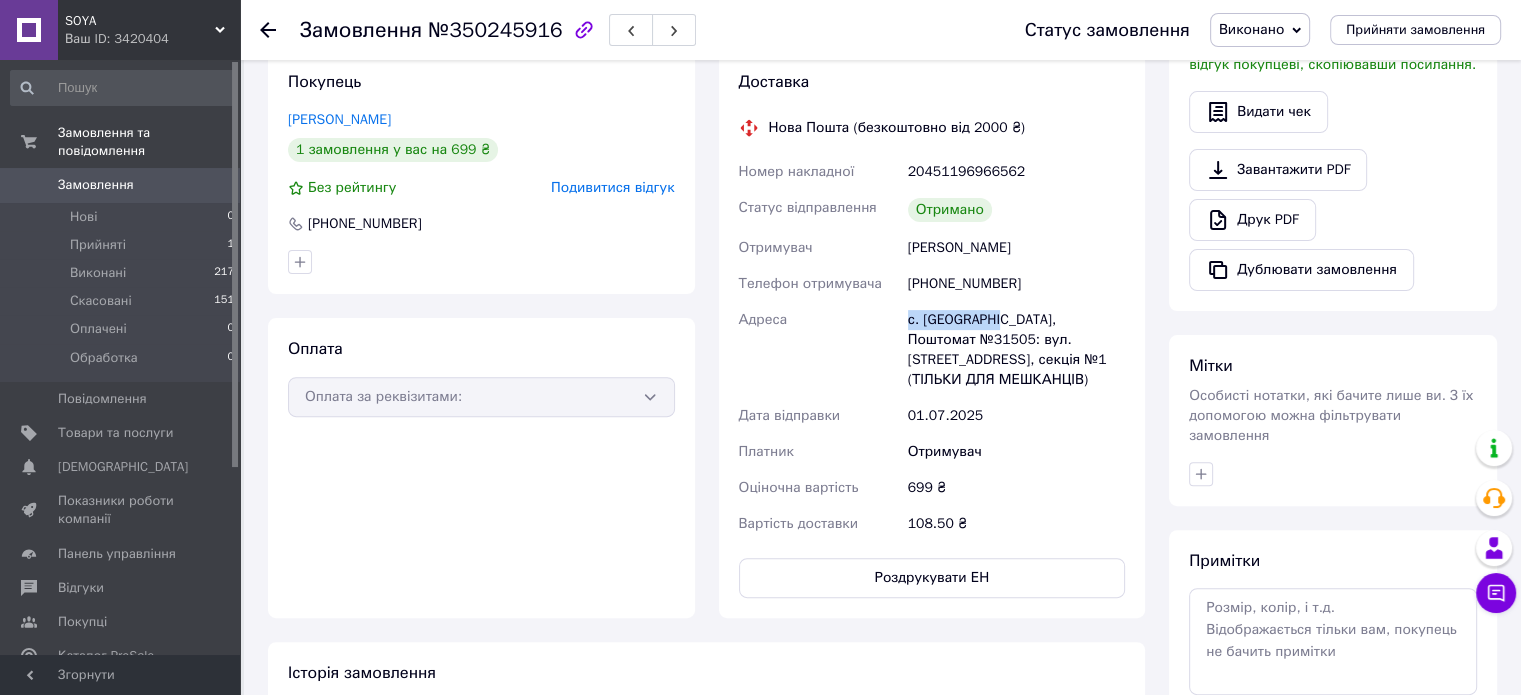 drag, startPoint x: 905, startPoint y: 322, endPoint x: 999, endPoint y: 326, distance: 94.08507 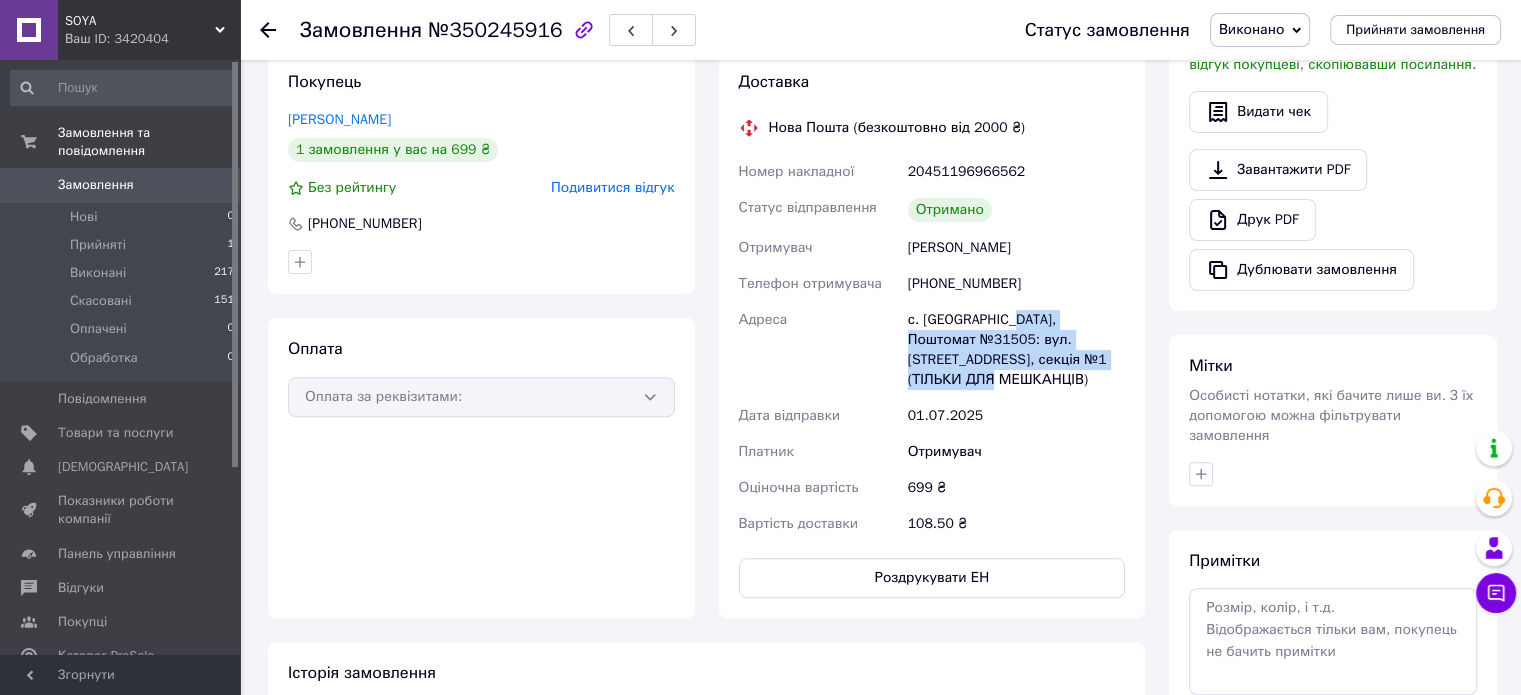 drag, startPoint x: 1009, startPoint y: 324, endPoint x: 1012, endPoint y: 386, distance: 62.072536 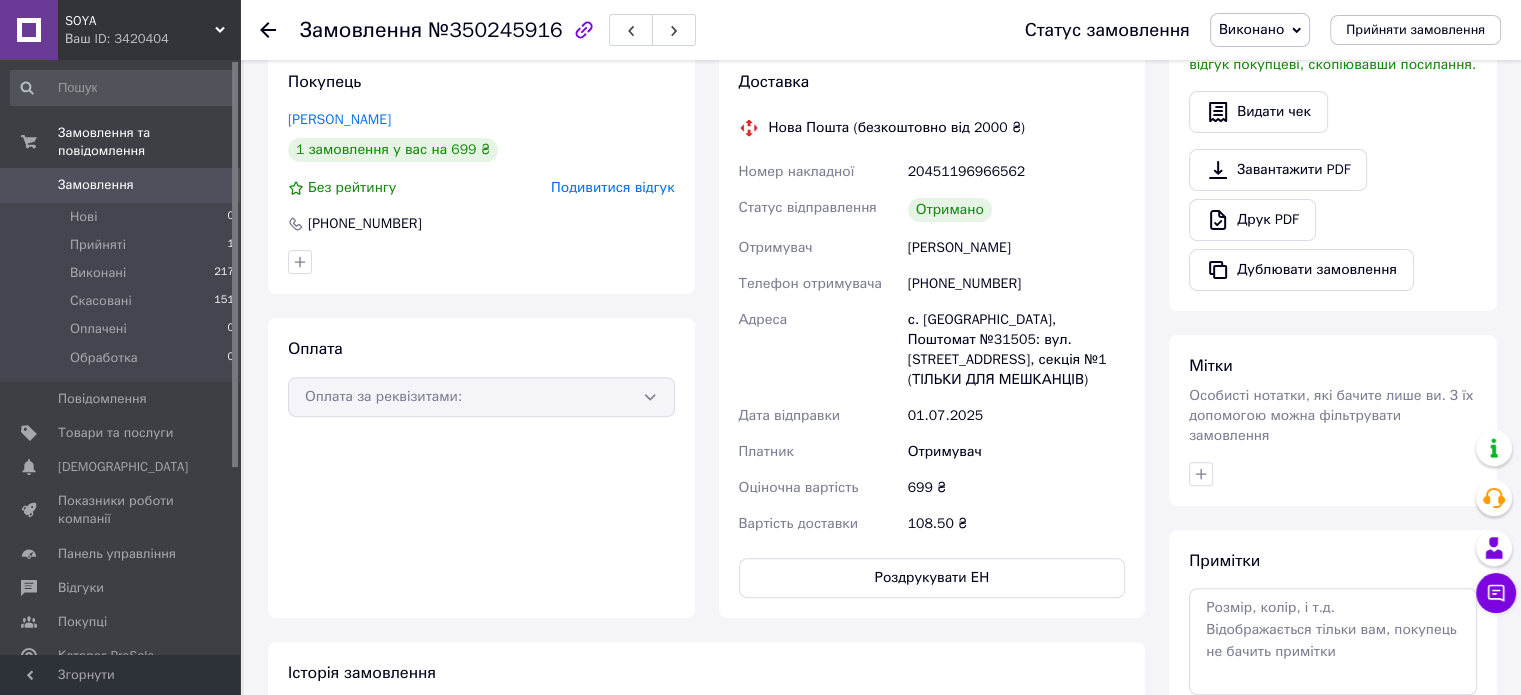 click 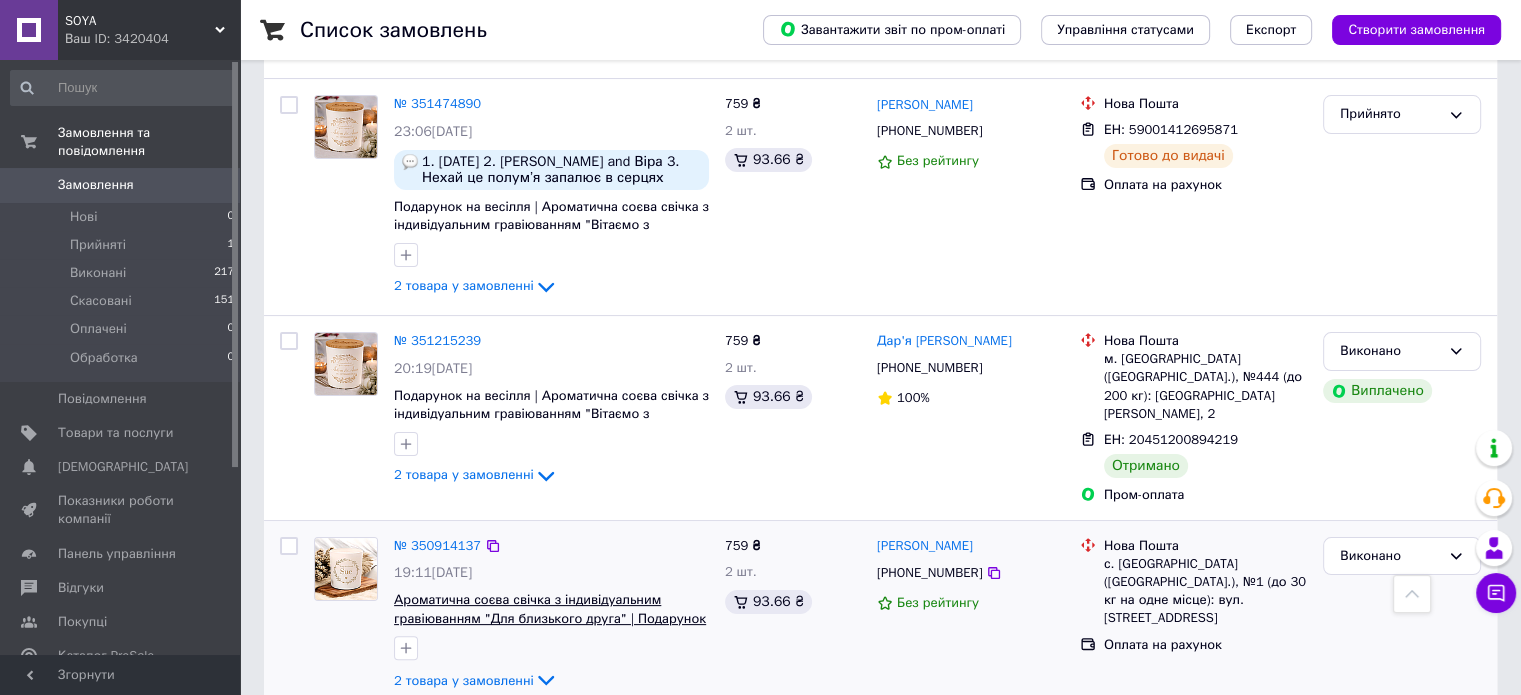 scroll, scrollTop: 300, scrollLeft: 0, axis: vertical 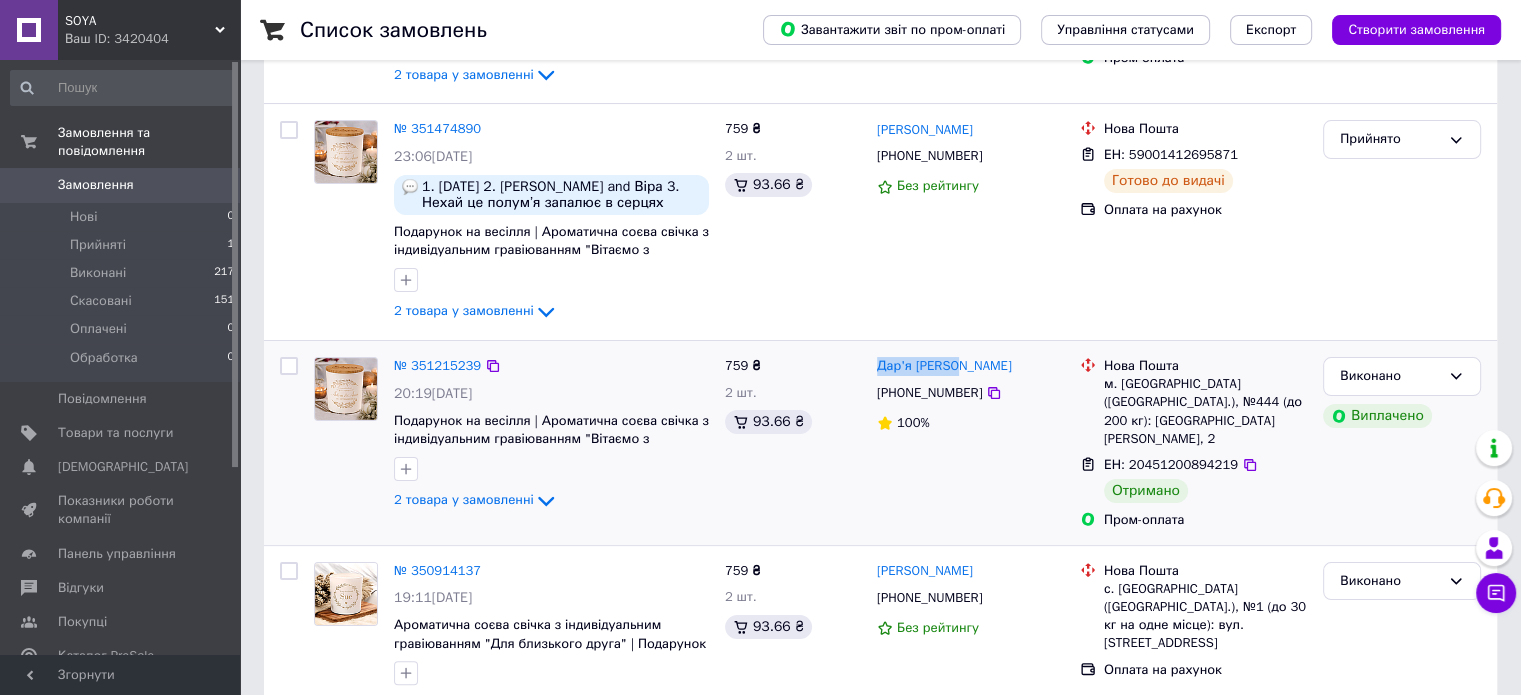 drag, startPoint x: 872, startPoint y: 367, endPoint x: 976, endPoint y: 367, distance: 104 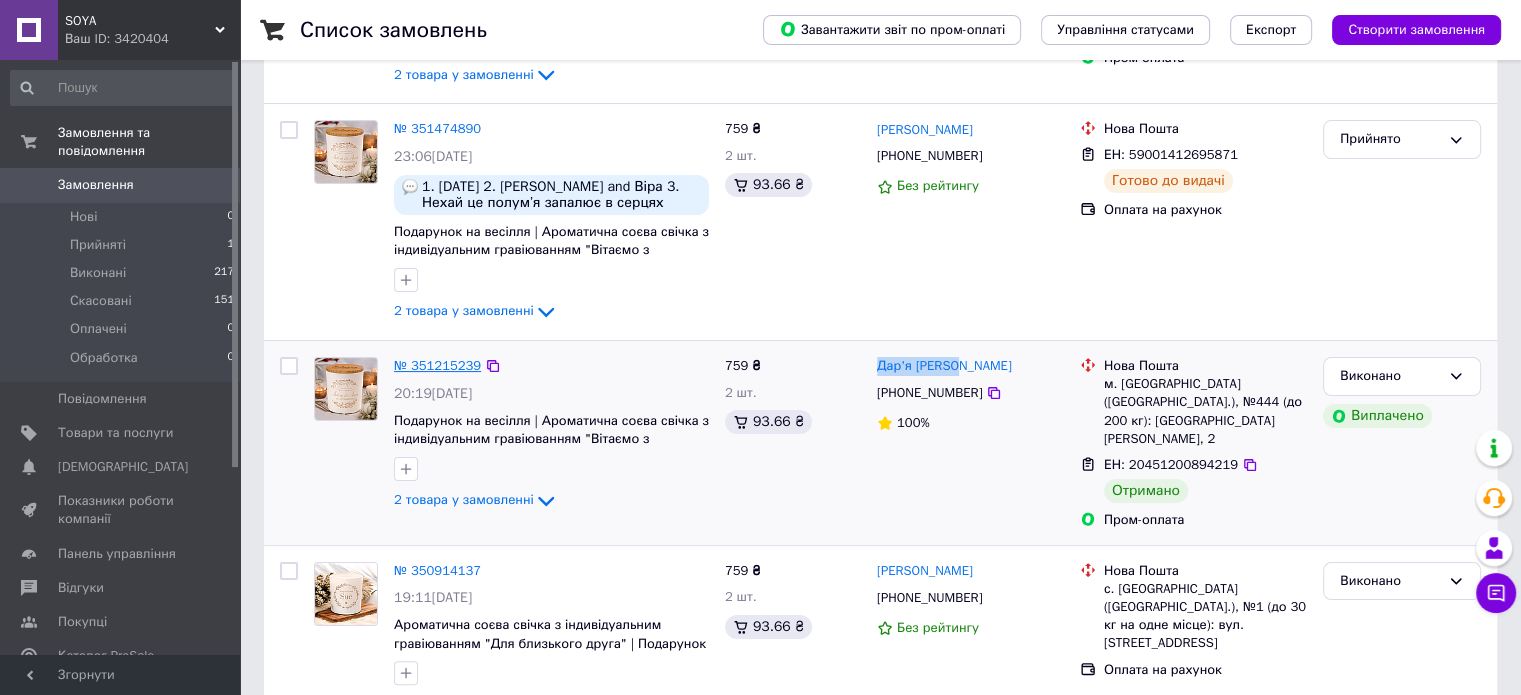 click on "№ 351215239" at bounding box center [437, 365] 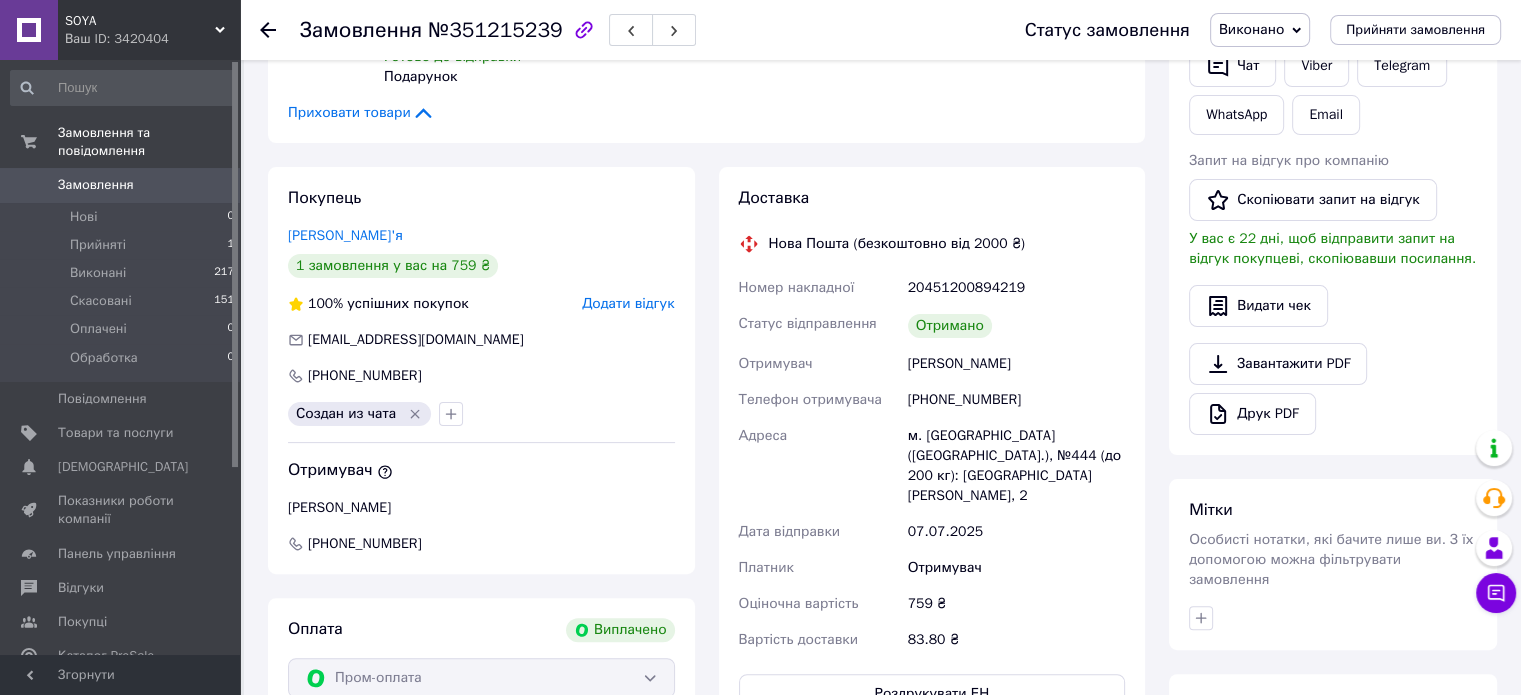 scroll, scrollTop: 500, scrollLeft: 0, axis: vertical 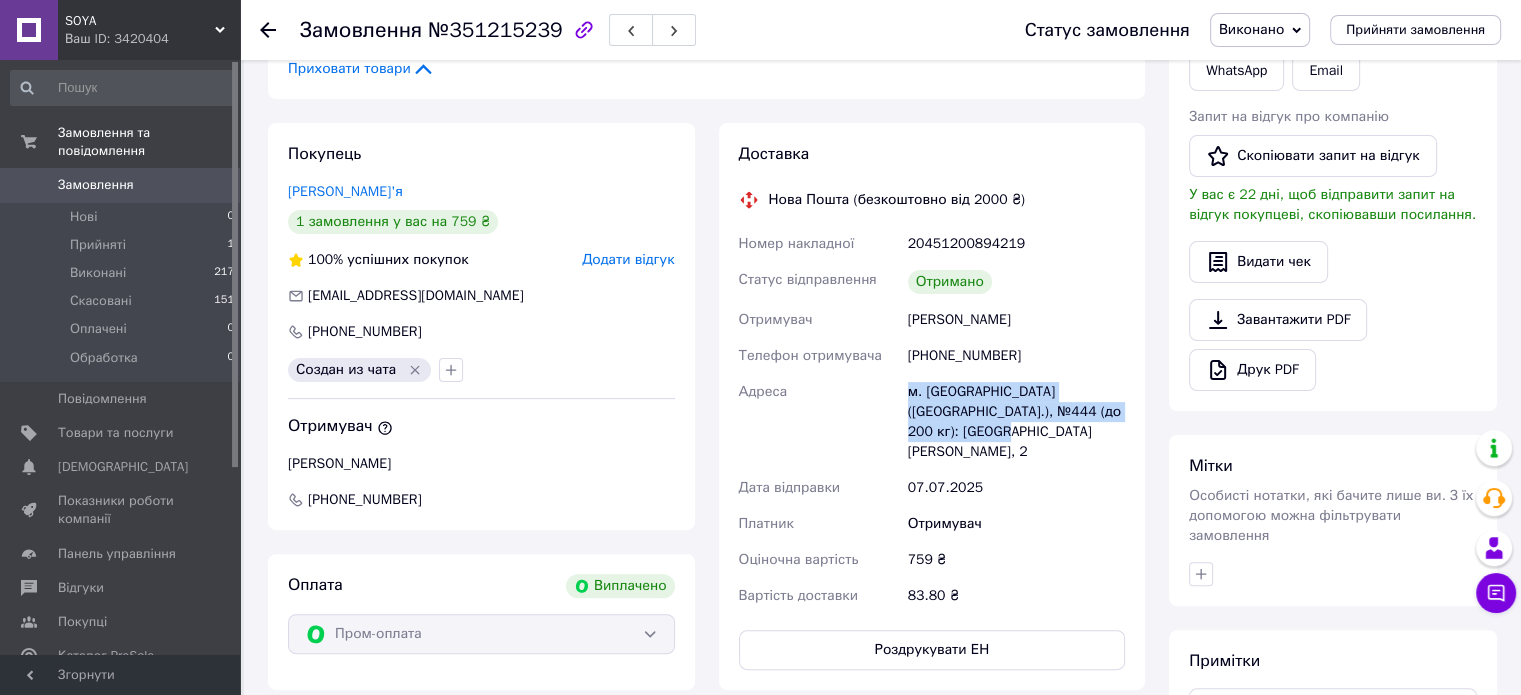 drag, startPoint x: 908, startPoint y: 394, endPoint x: 937, endPoint y: 431, distance: 47.010635 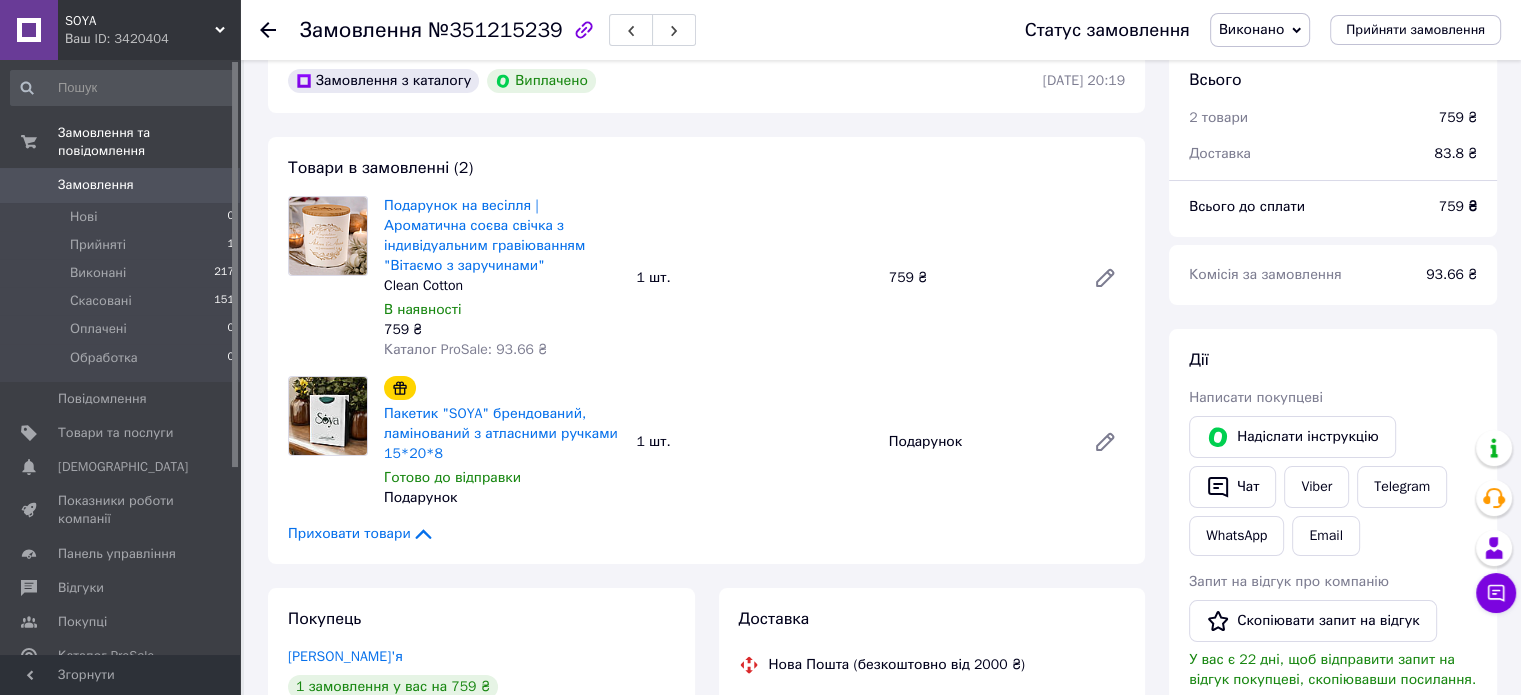scroll, scrollTop: 0, scrollLeft: 0, axis: both 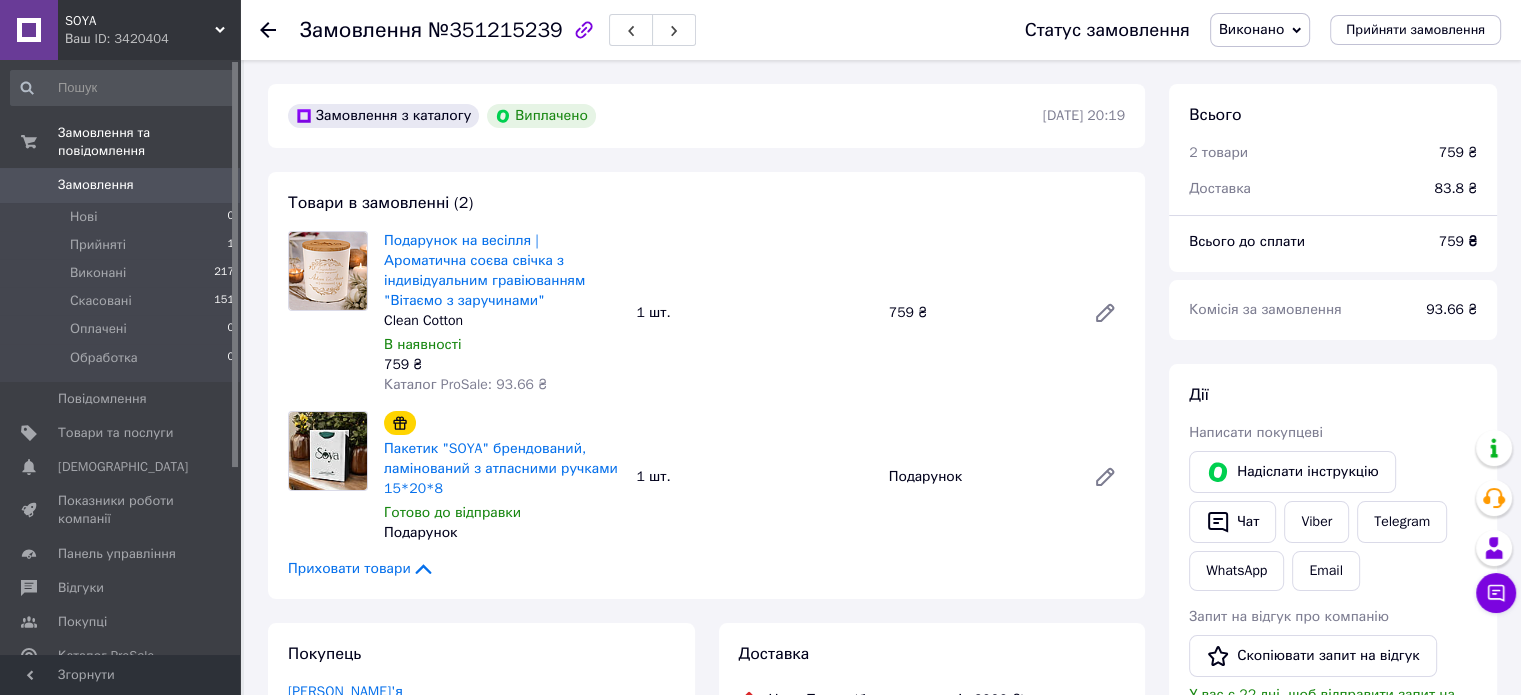 click 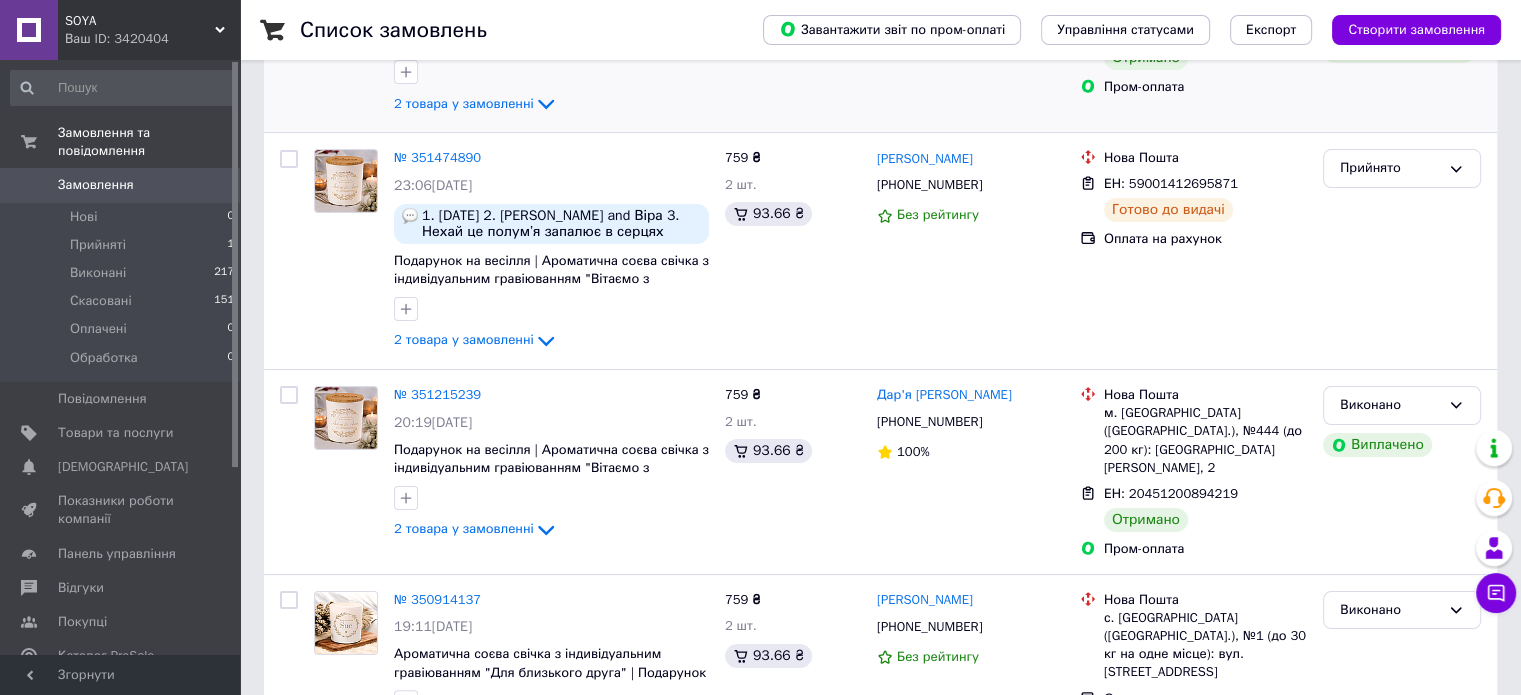 scroll, scrollTop: 300, scrollLeft: 0, axis: vertical 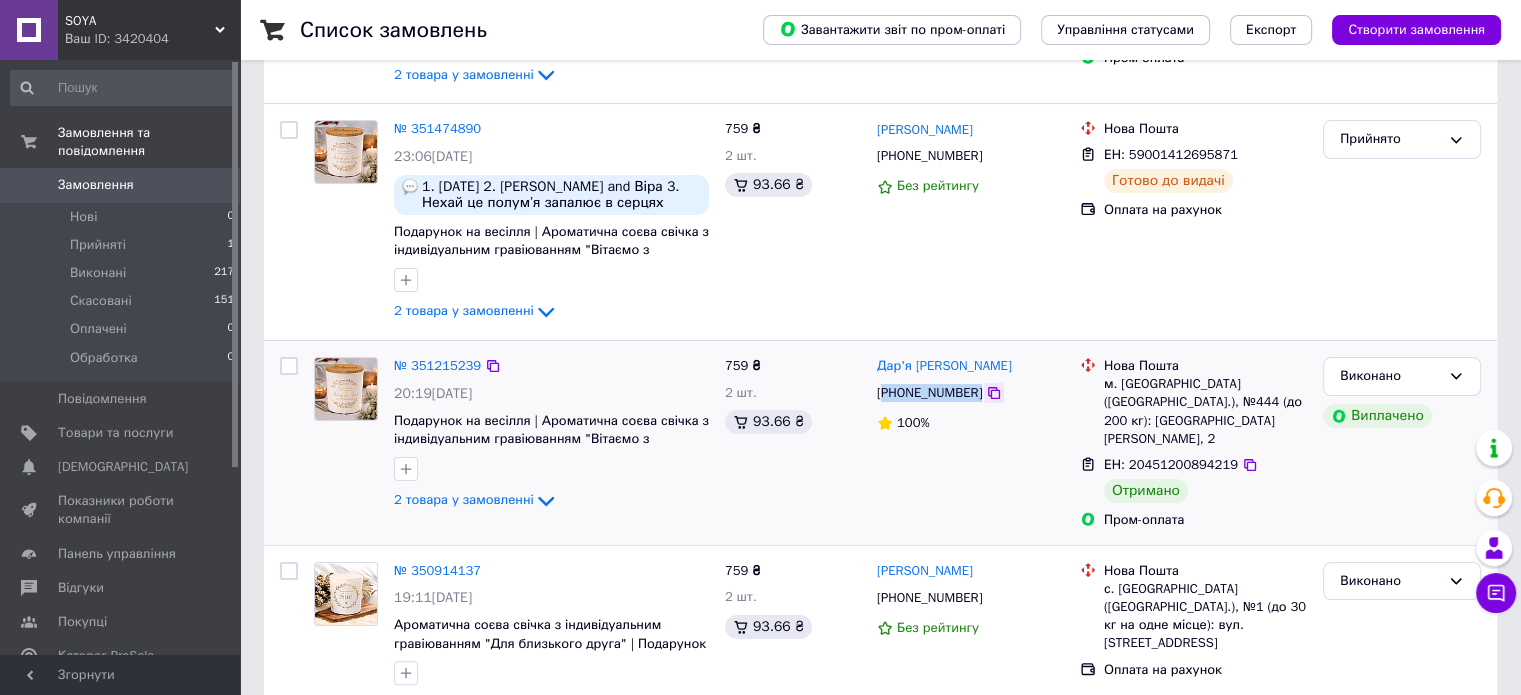 drag, startPoint x: 885, startPoint y: 397, endPoint x: 972, endPoint y: 400, distance: 87.05171 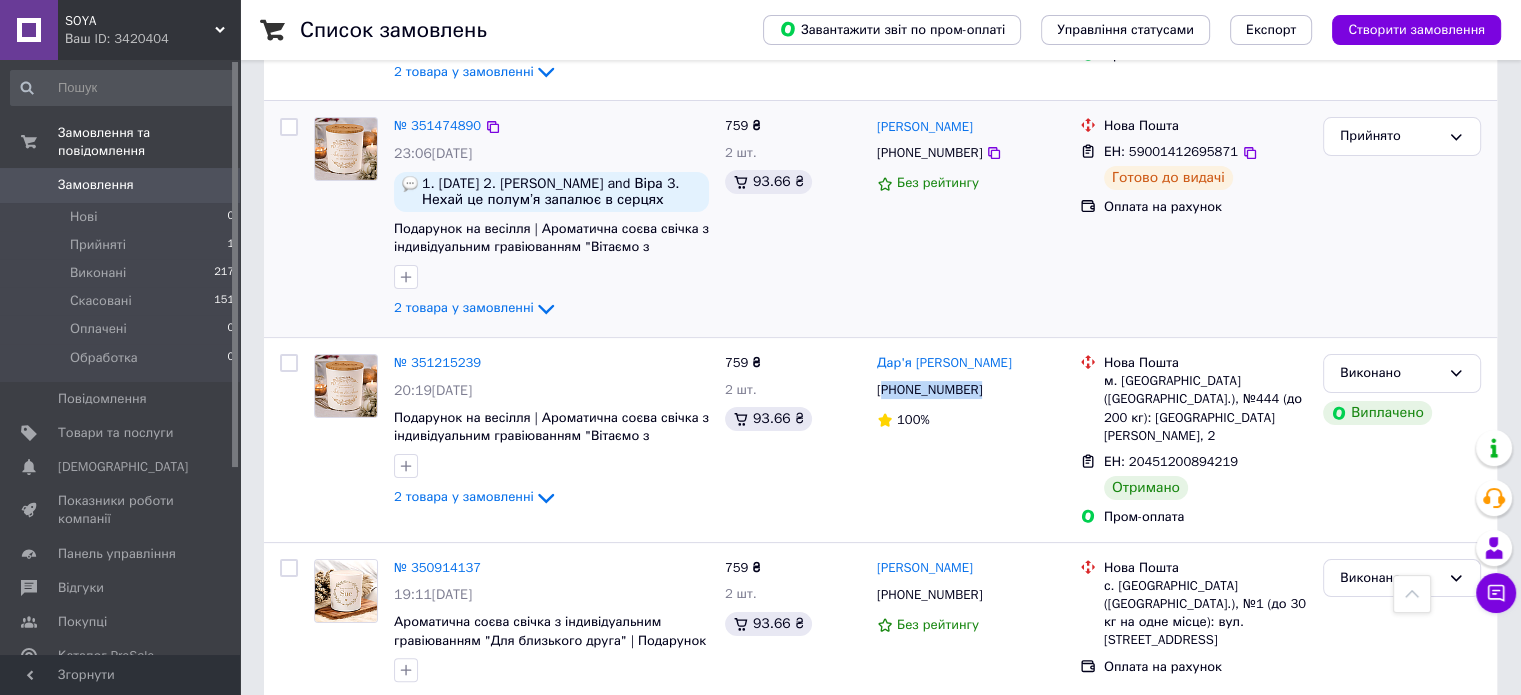 scroll, scrollTop: 300, scrollLeft: 0, axis: vertical 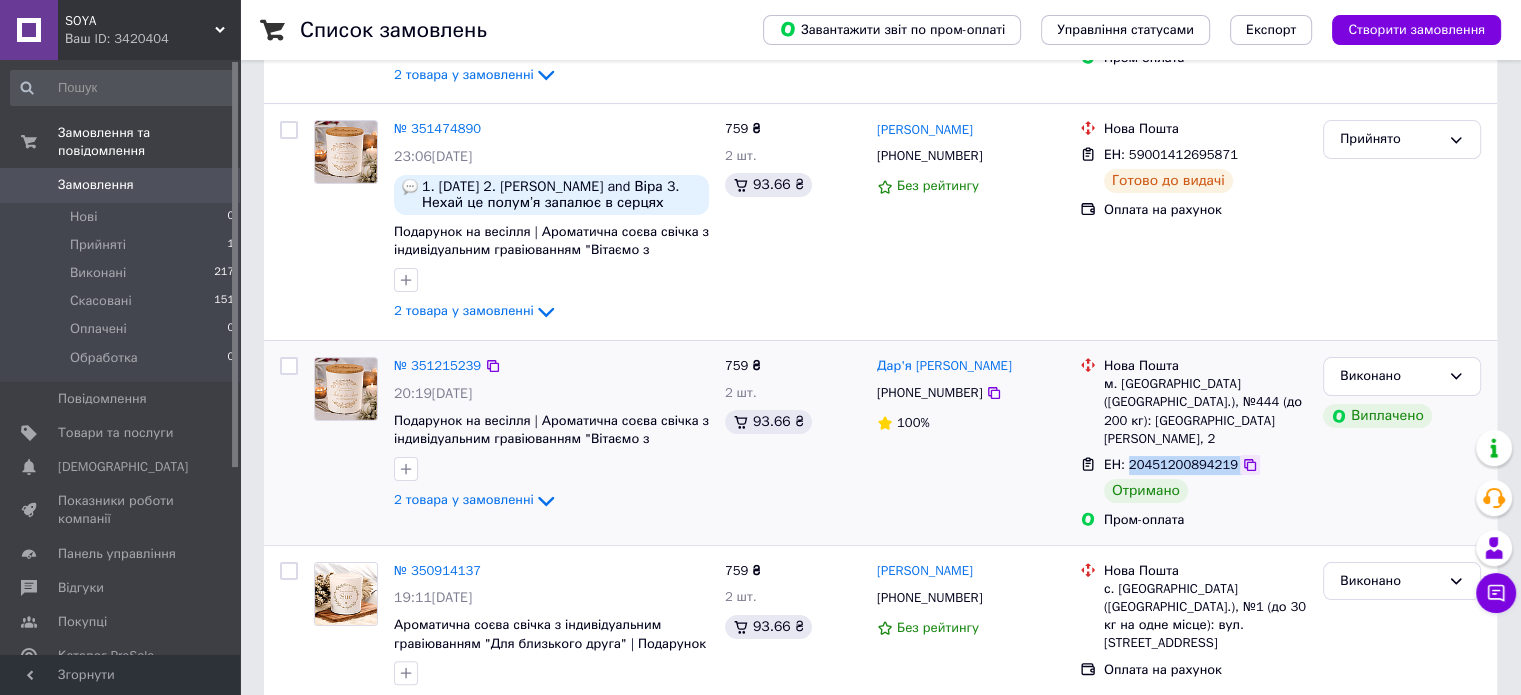 drag, startPoint x: 1126, startPoint y: 447, endPoint x: 1225, endPoint y: 445, distance: 99.0202 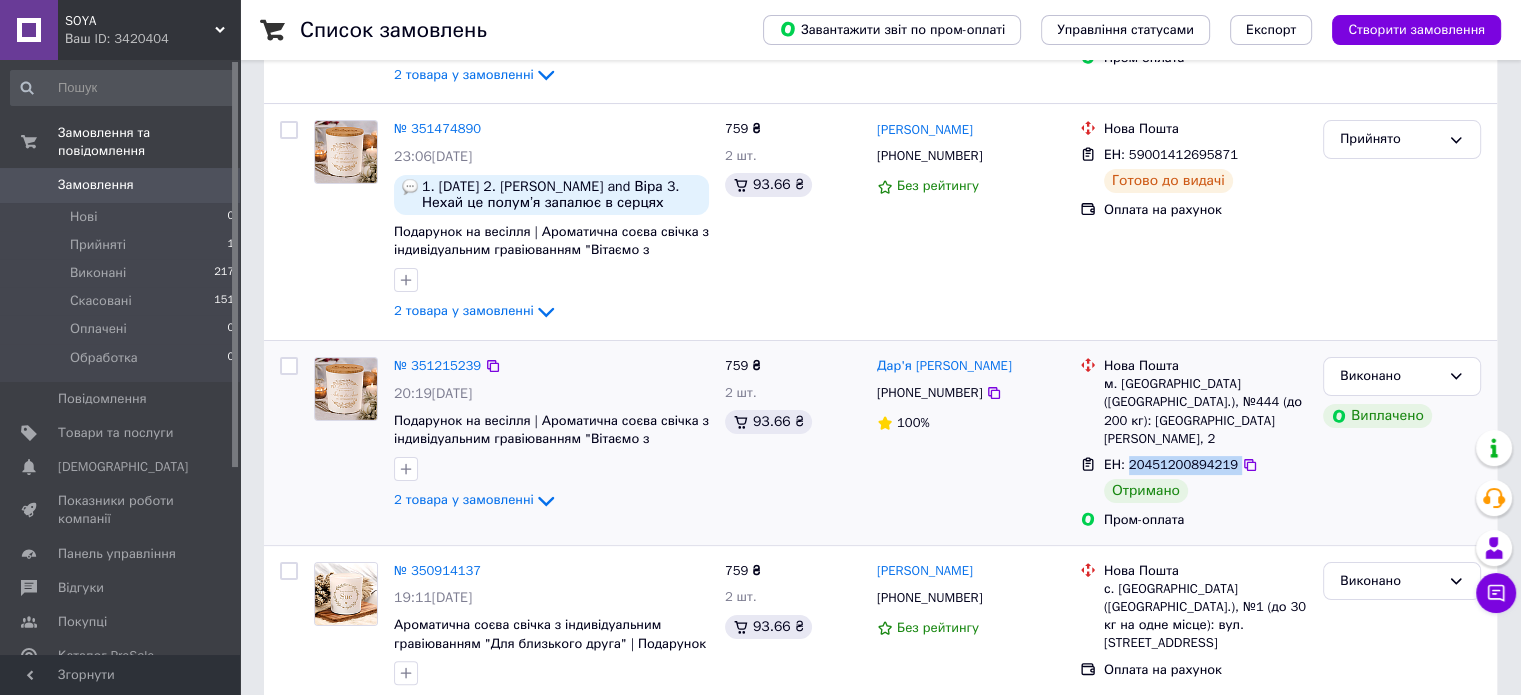 copy on "20451200894219" 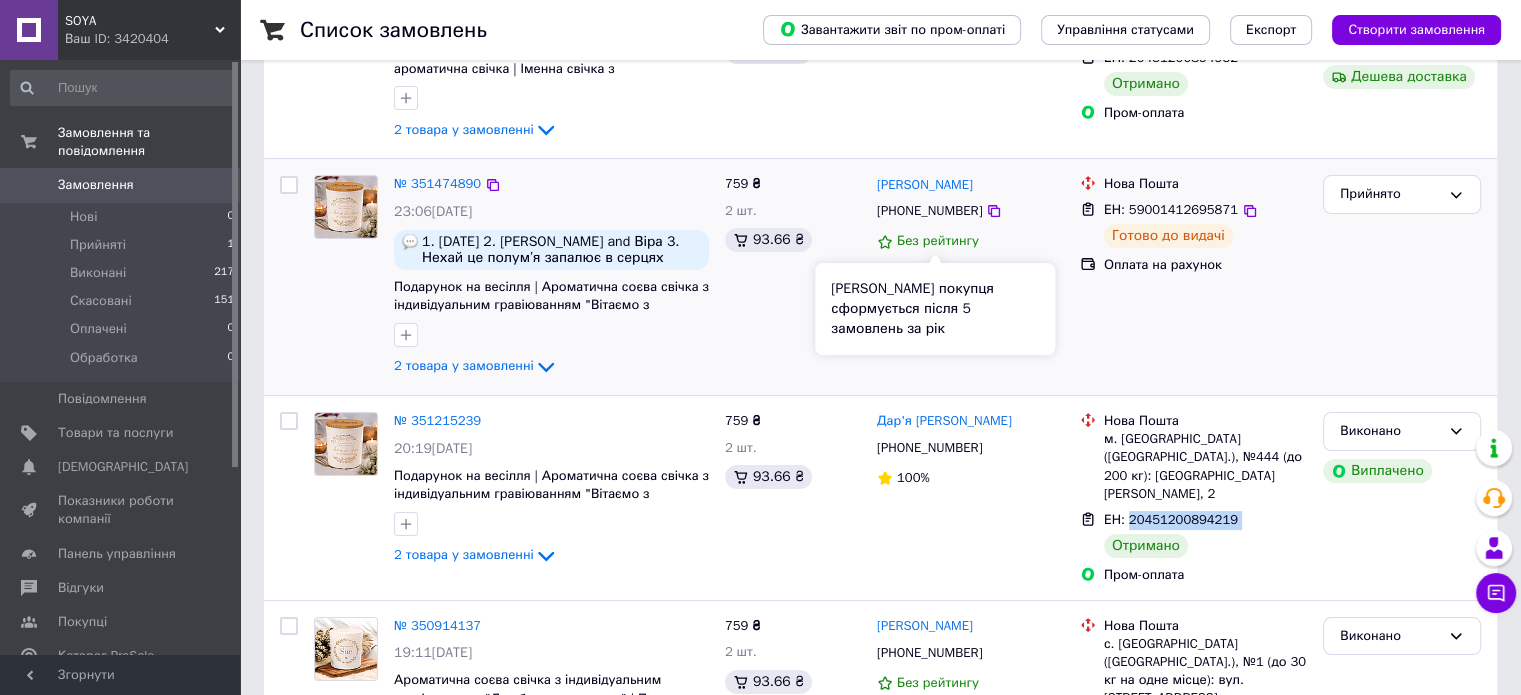 scroll, scrollTop: 200, scrollLeft: 0, axis: vertical 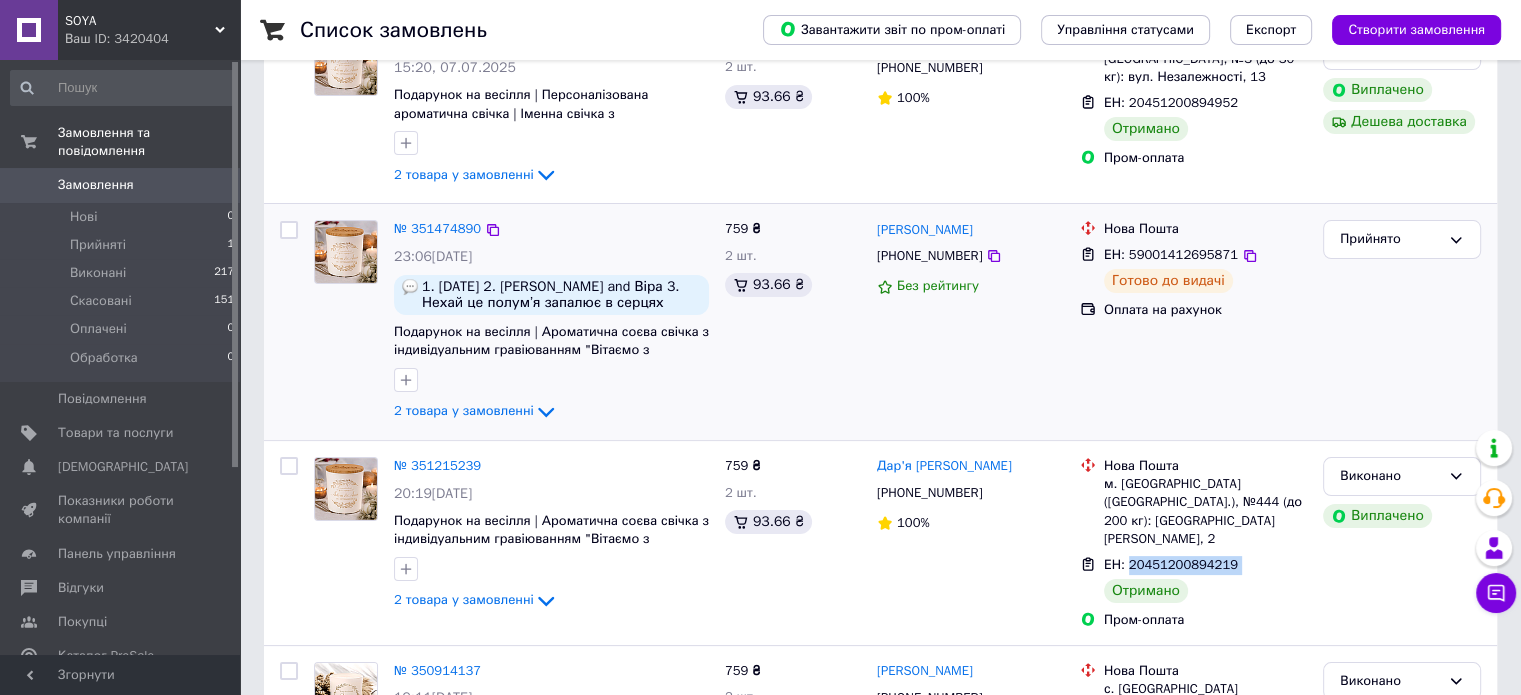 drag, startPoint x: 873, startPoint y: 229, endPoint x: 965, endPoint y: 234, distance: 92.13577 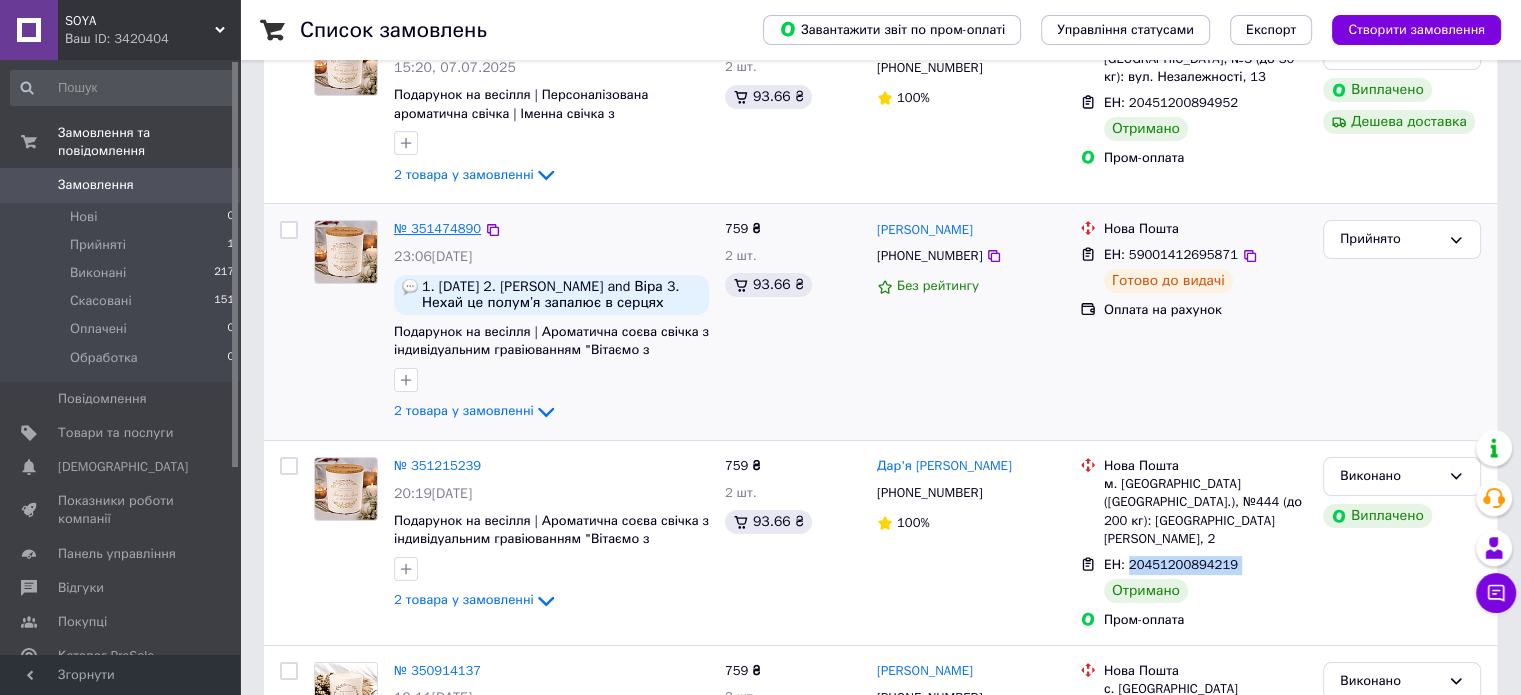 click on "№ 351474890" at bounding box center [437, 228] 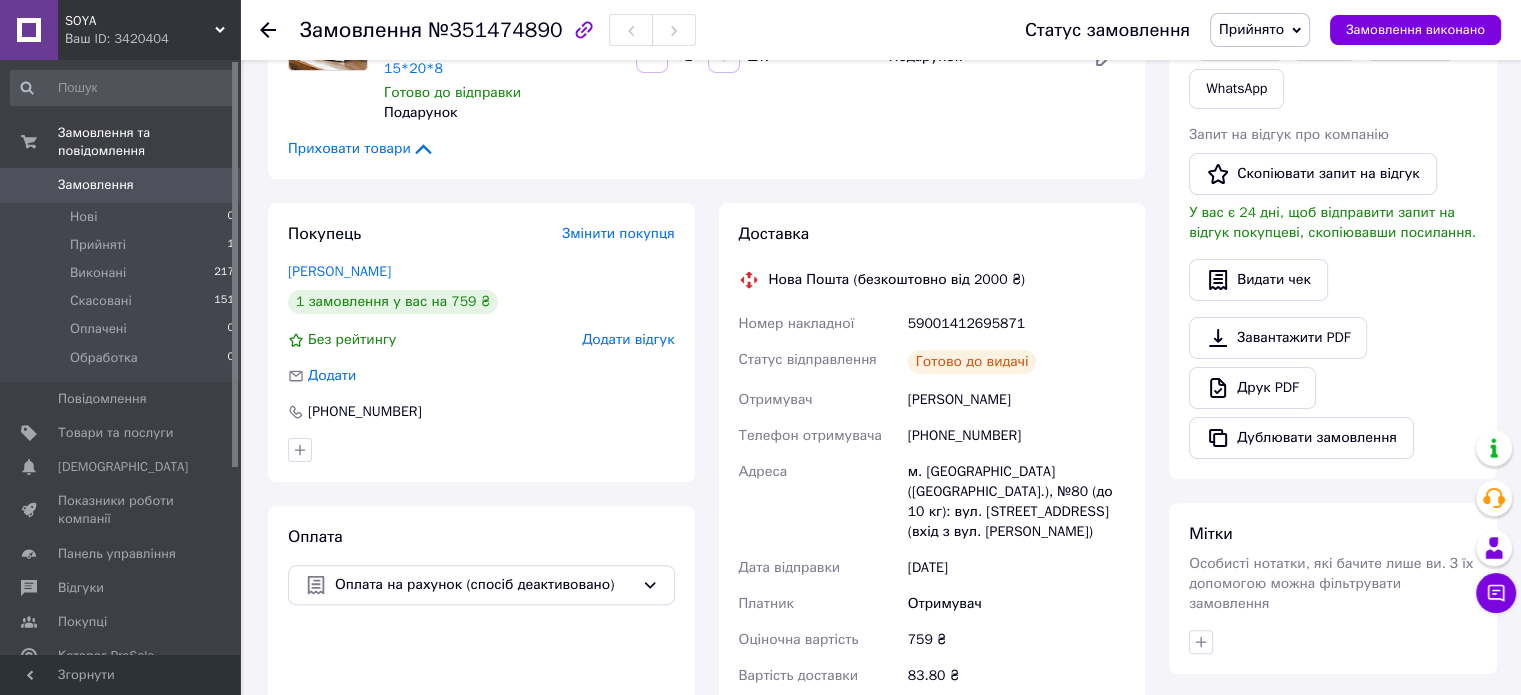 scroll, scrollTop: 500, scrollLeft: 0, axis: vertical 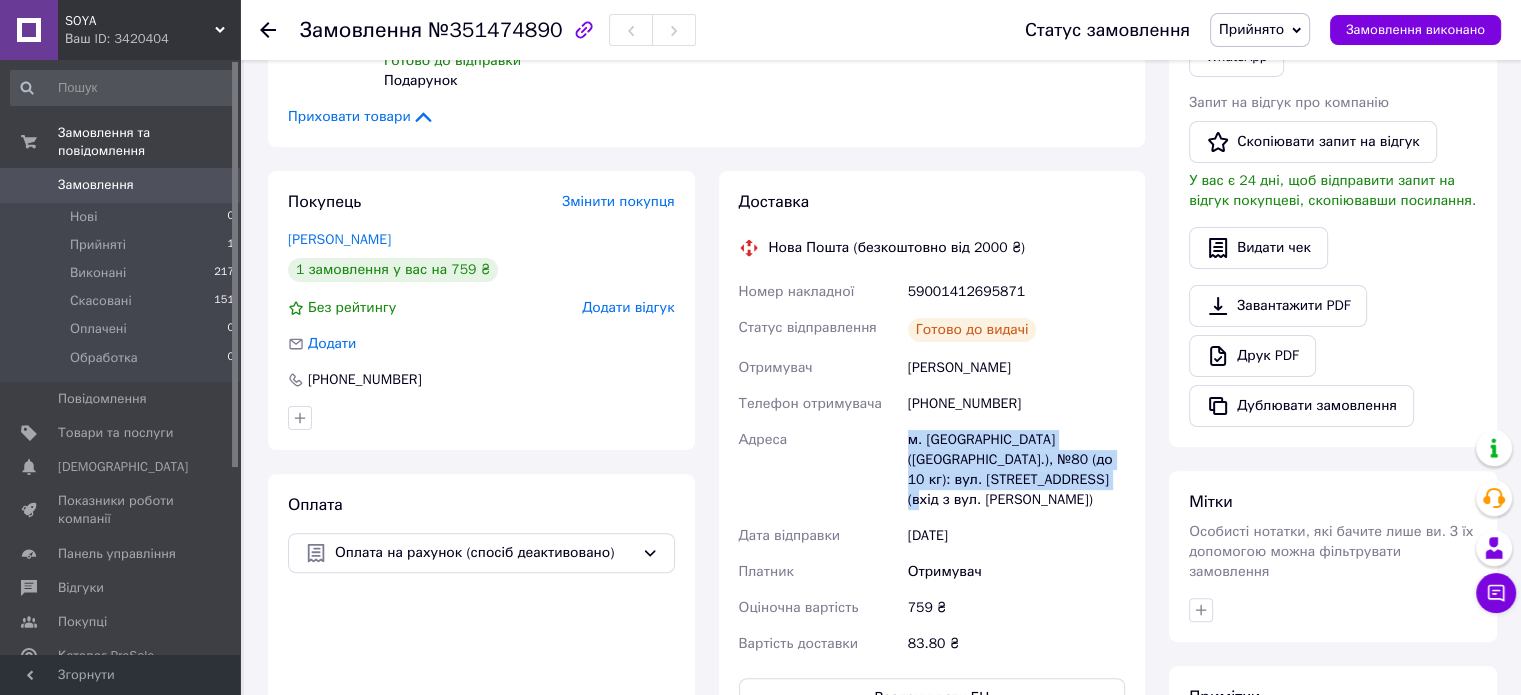 drag, startPoint x: 908, startPoint y: 445, endPoint x: 1055, endPoint y: 479, distance: 150.88075 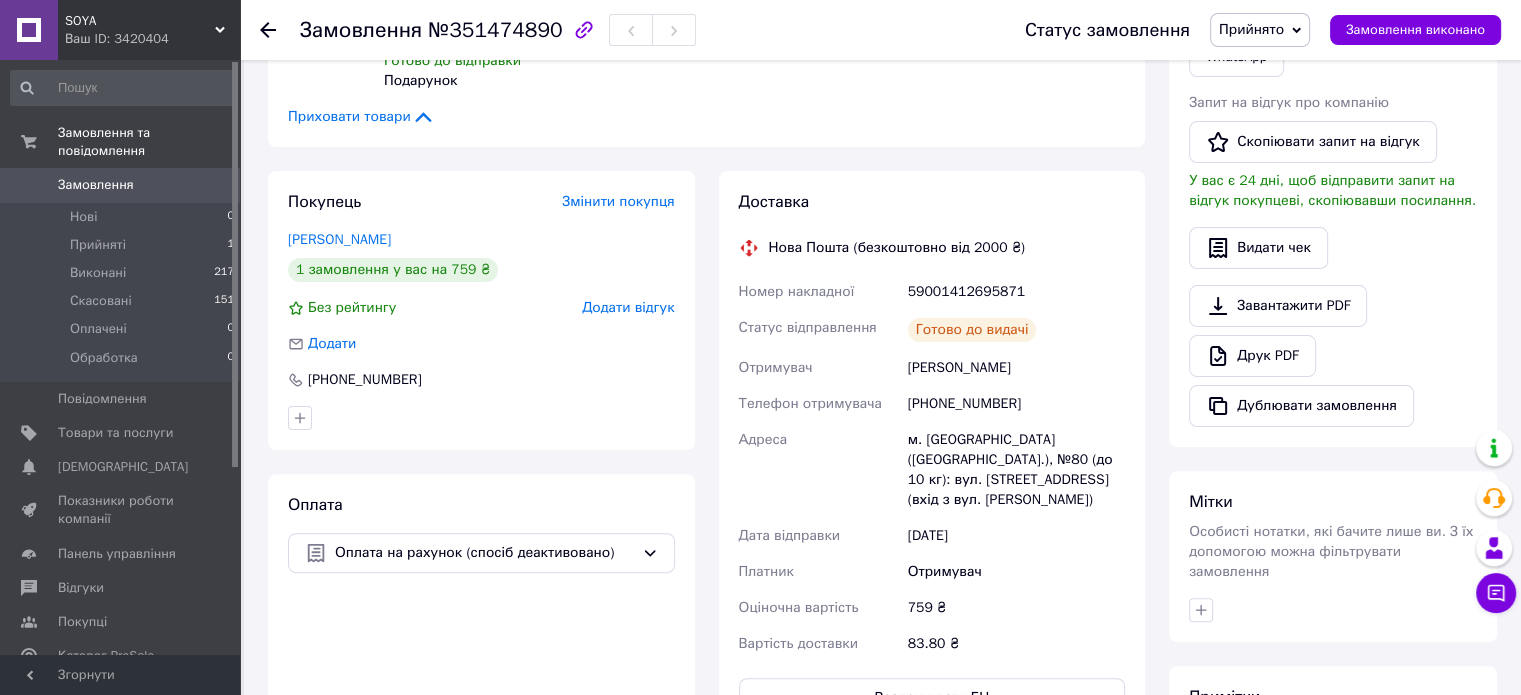 click 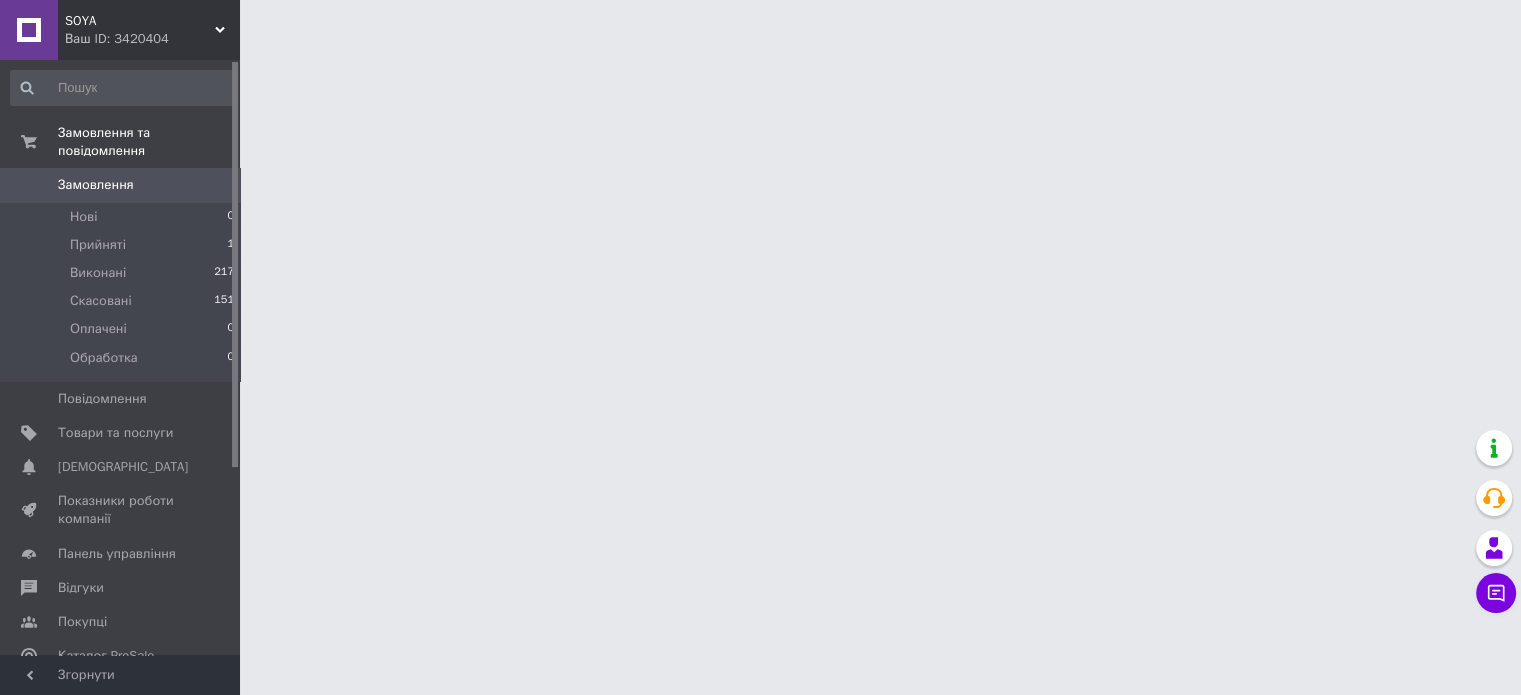 scroll, scrollTop: 0, scrollLeft: 0, axis: both 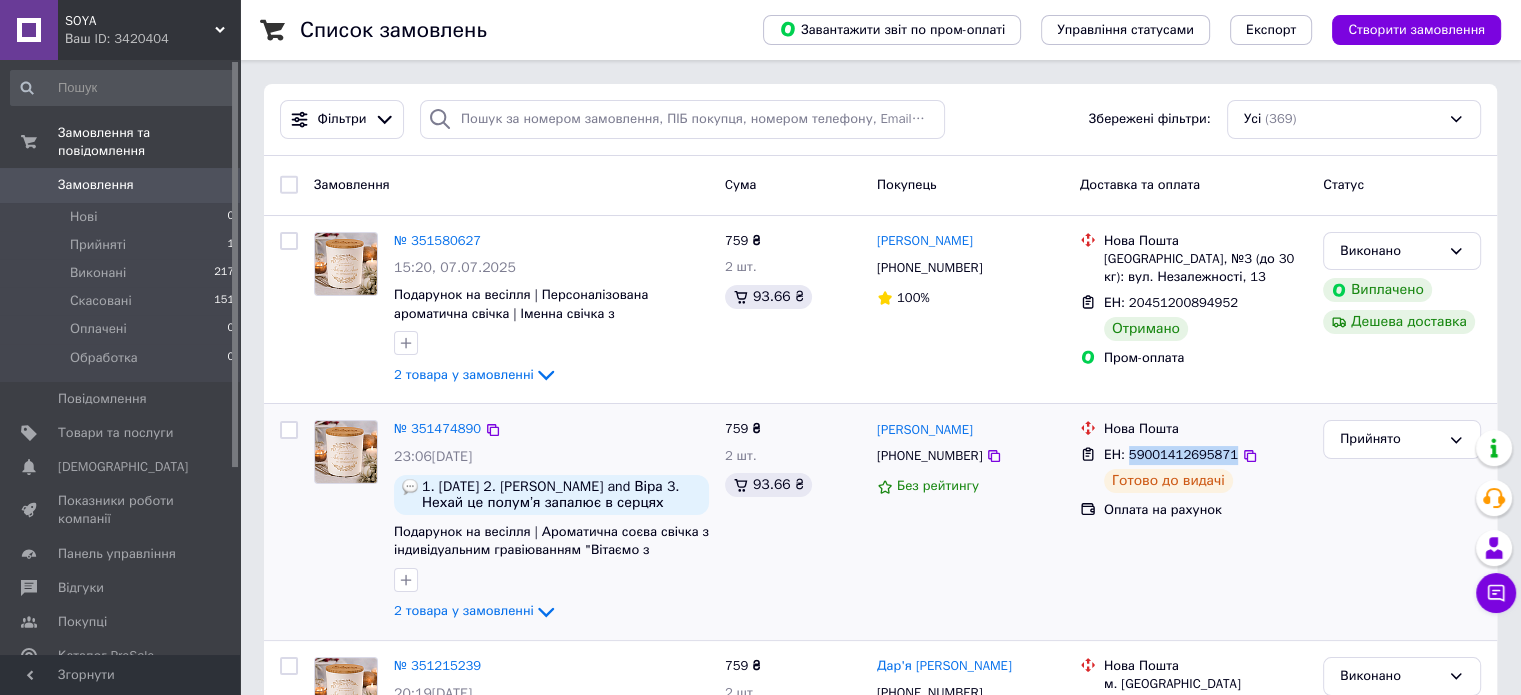 drag, startPoint x: 1127, startPoint y: 455, endPoint x: 1223, endPoint y: 455, distance: 96 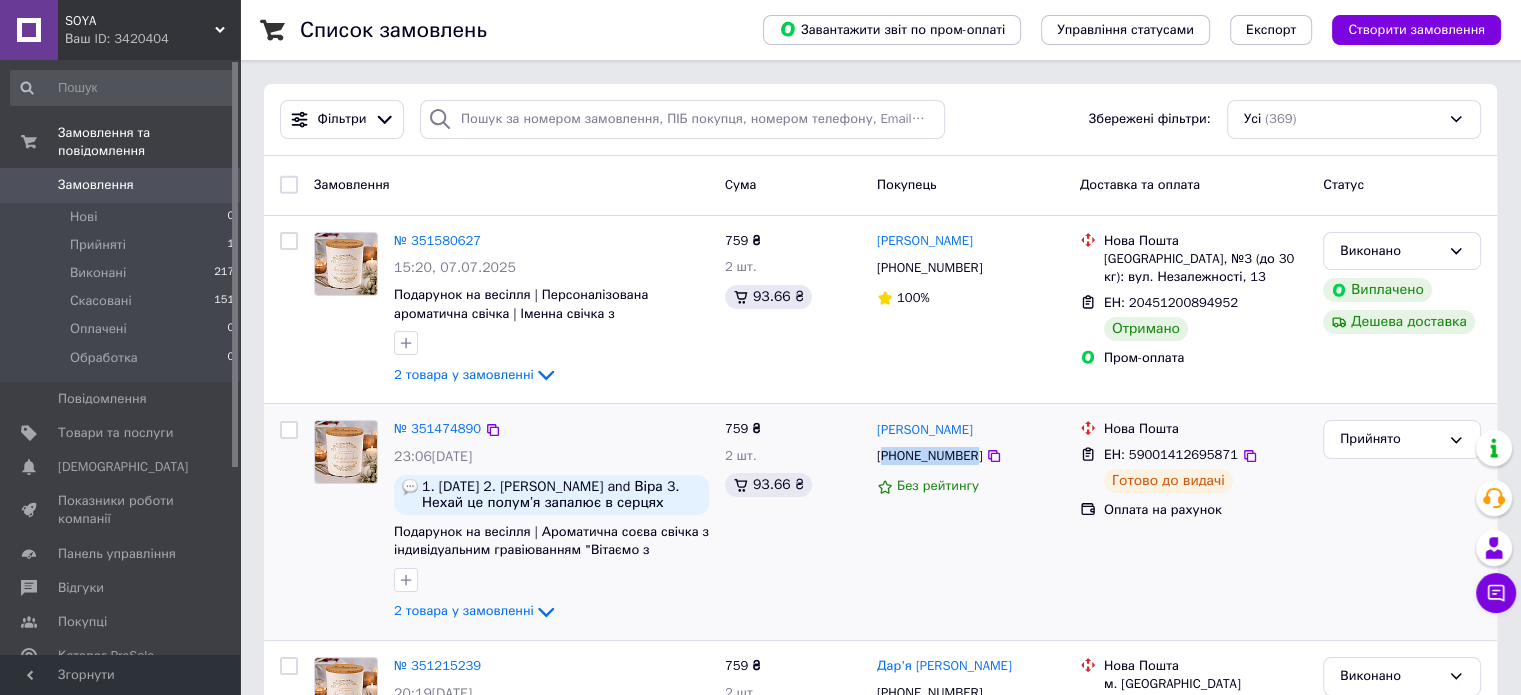drag, startPoint x: 886, startPoint y: 455, endPoint x: 969, endPoint y: 456, distance: 83.00603 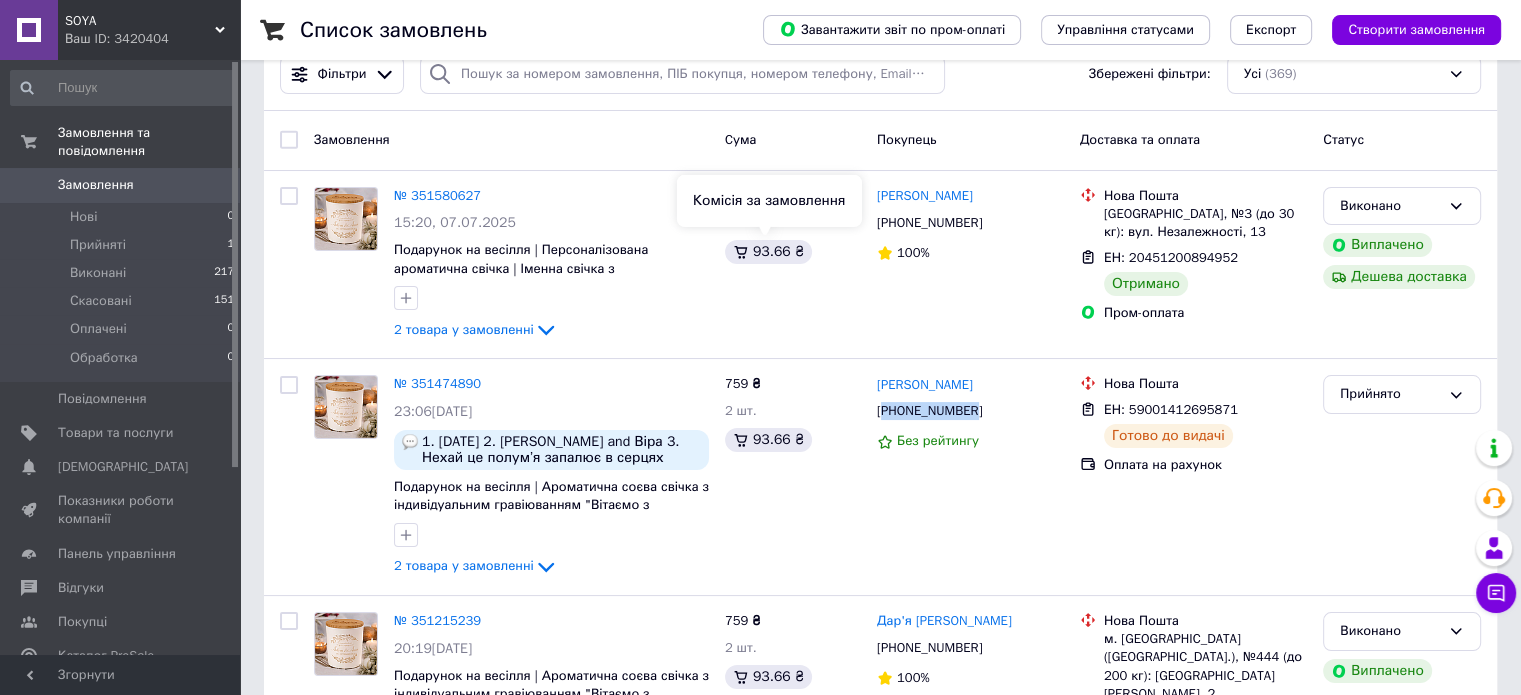 scroll, scrollTop: 0, scrollLeft: 0, axis: both 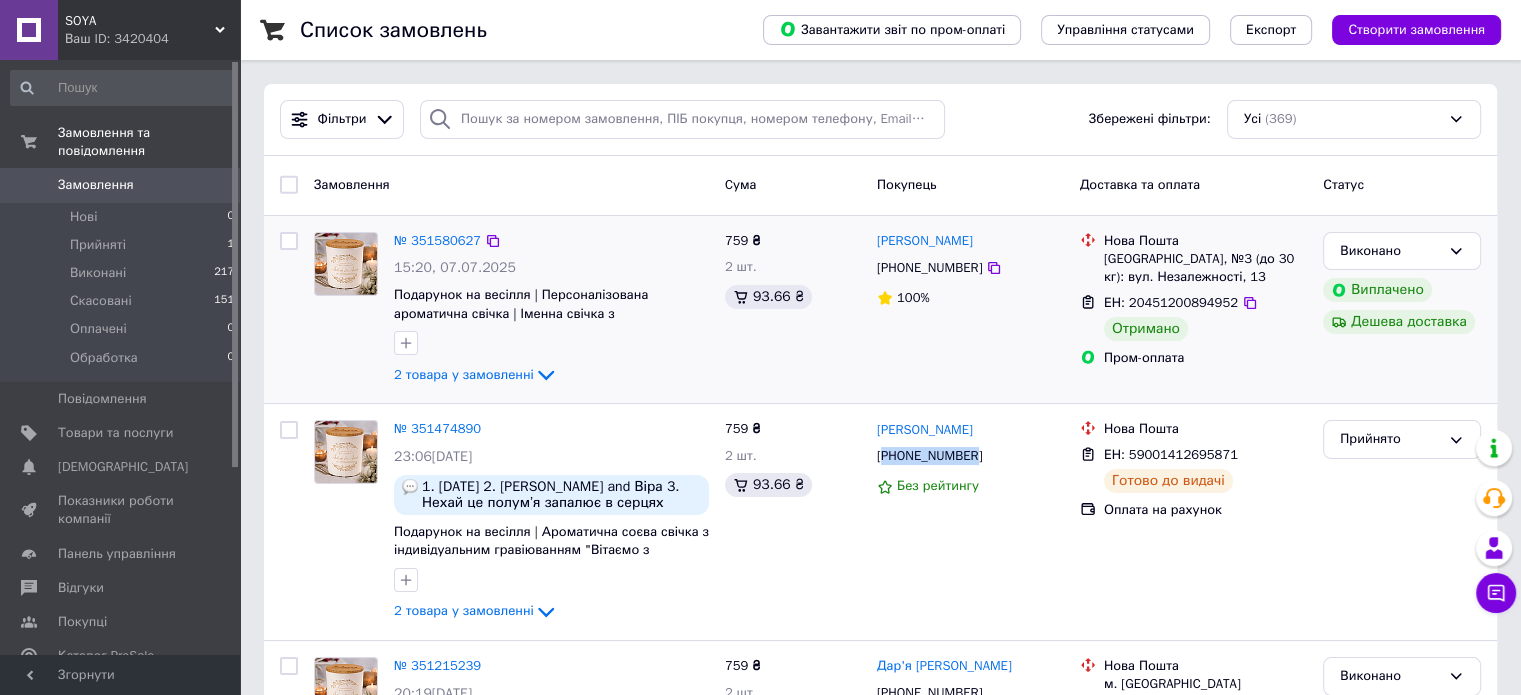 drag, startPoint x: 872, startPoint y: 242, endPoint x: 996, endPoint y: 242, distance: 124 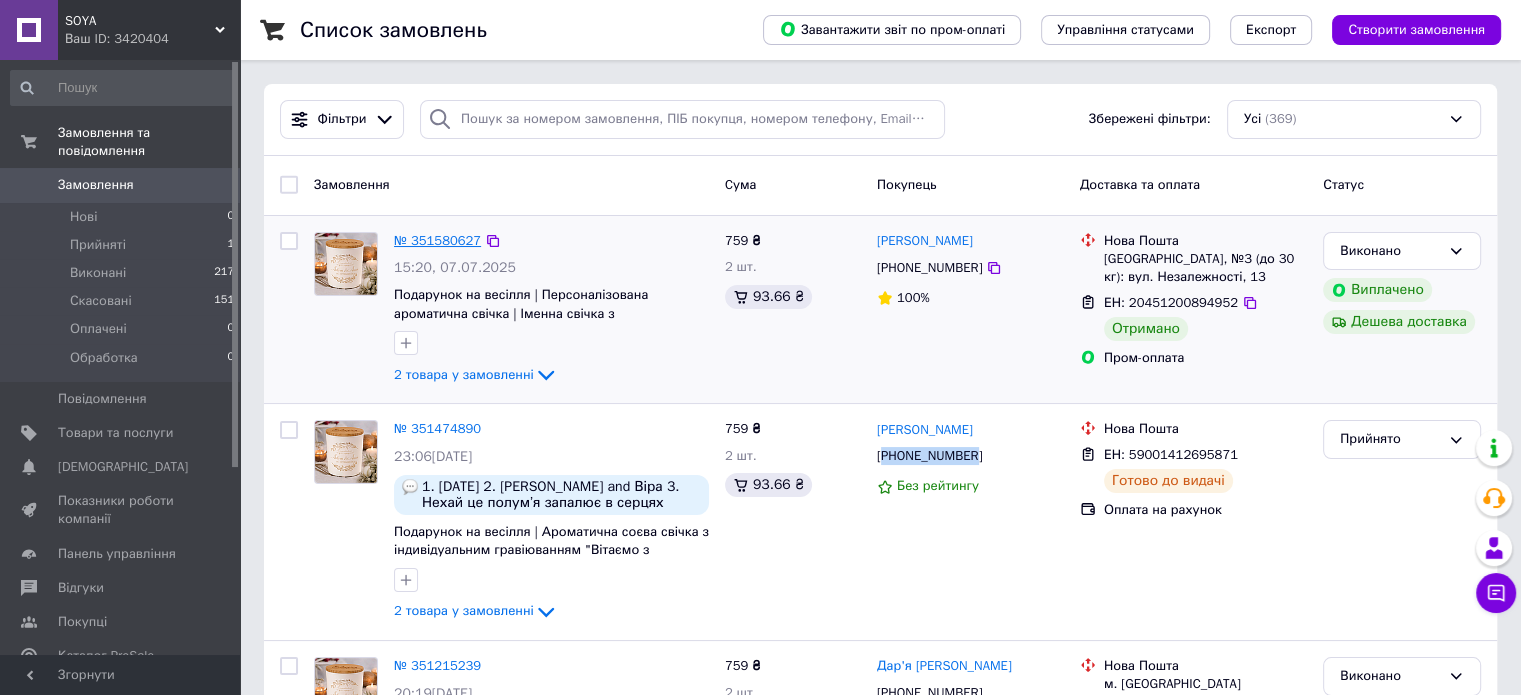click on "№ 351580627" at bounding box center [437, 240] 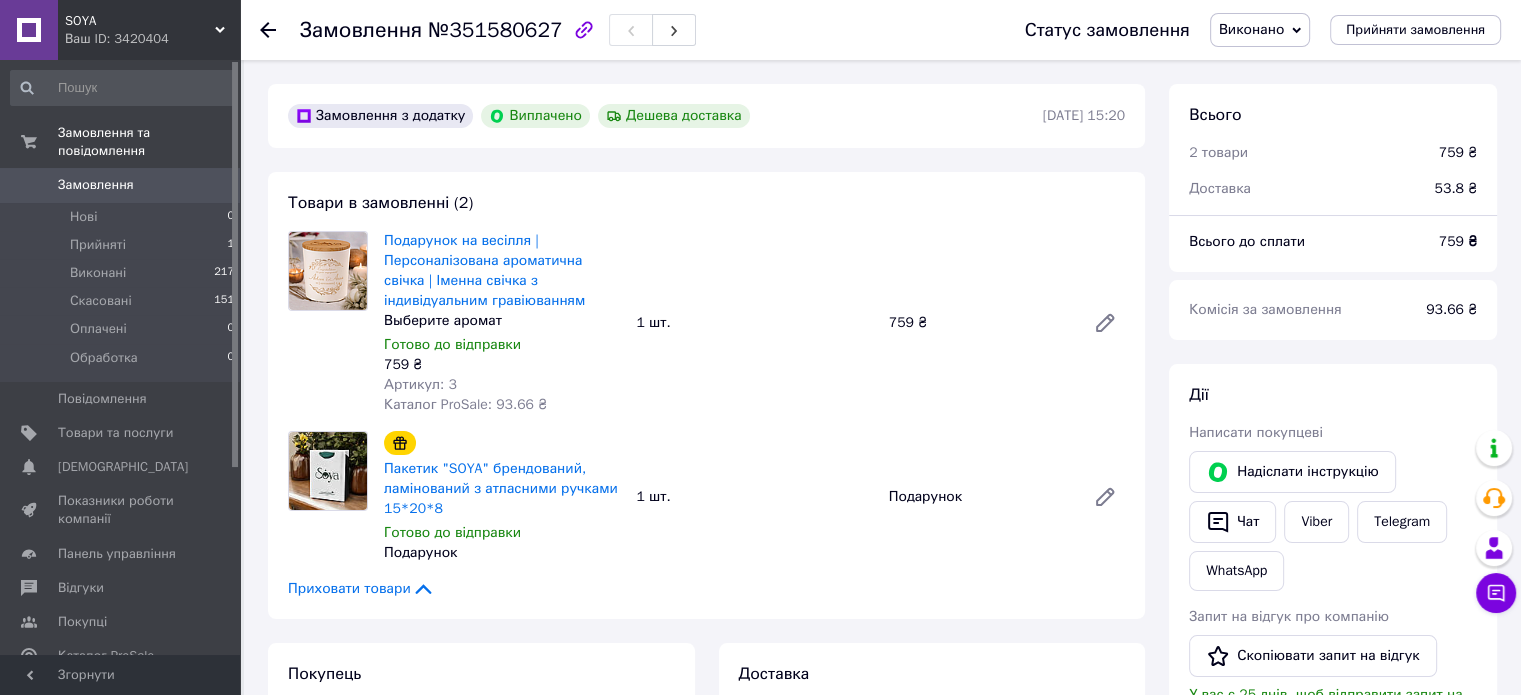 scroll, scrollTop: 20, scrollLeft: 0, axis: vertical 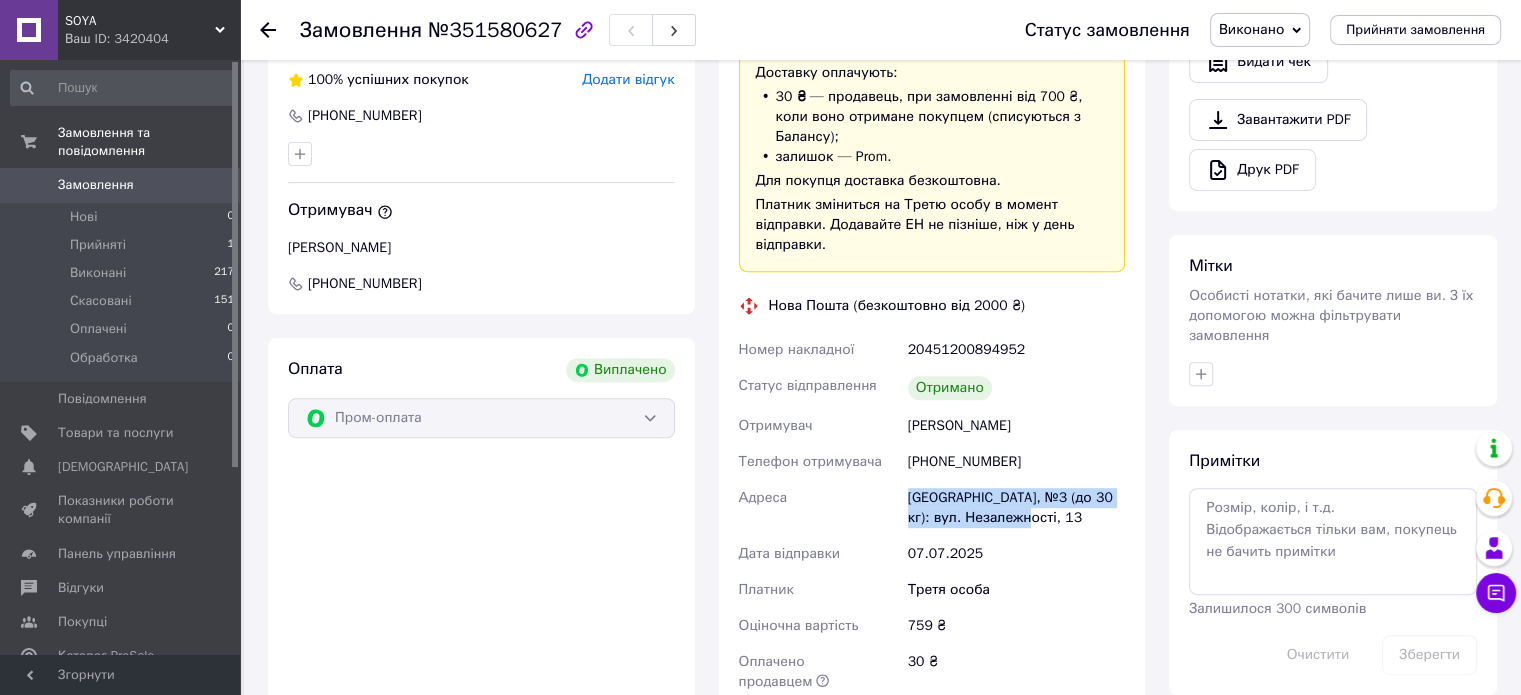 drag, startPoint x: 906, startPoint y: 479, endPoint x: 1028, endPoint y: 500, distance: 123.79418 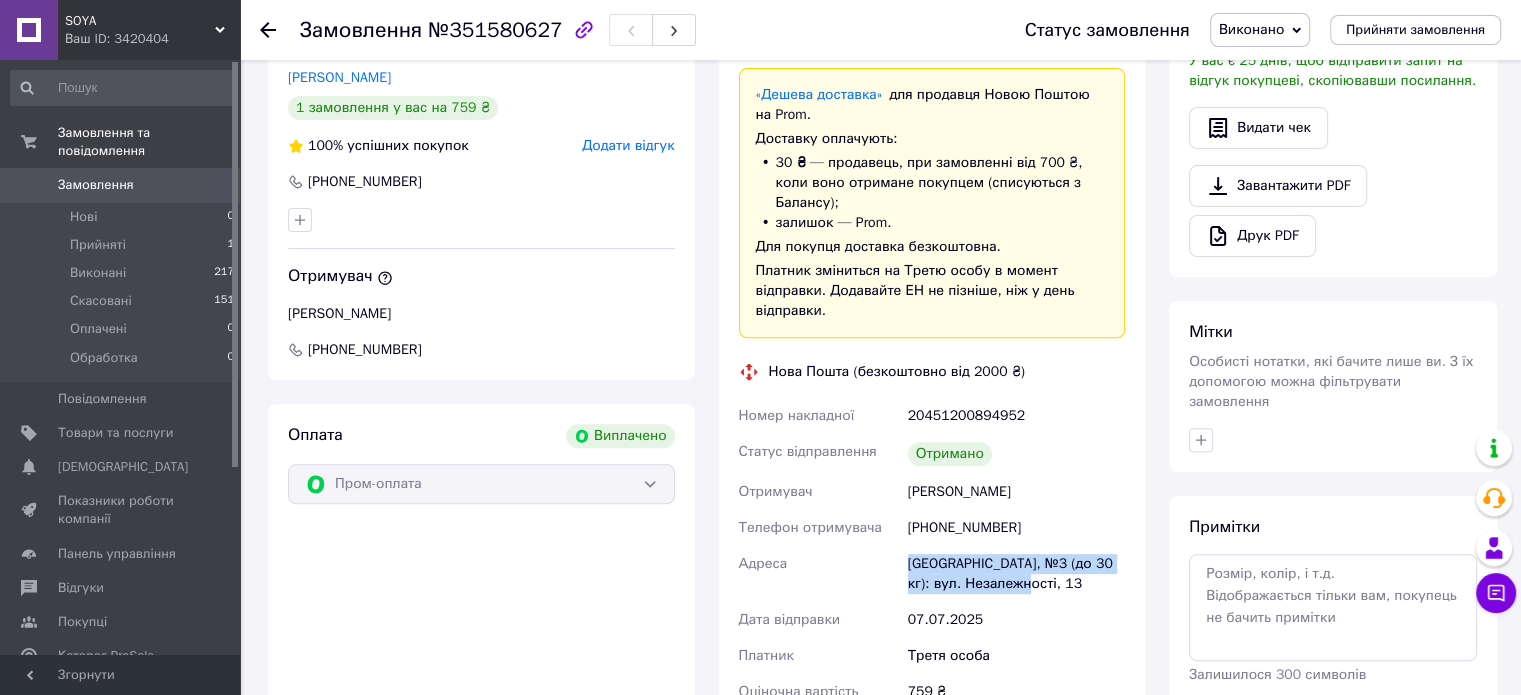 scroll, scrollTop: 600, scrollLeft: 0, axis: vertical 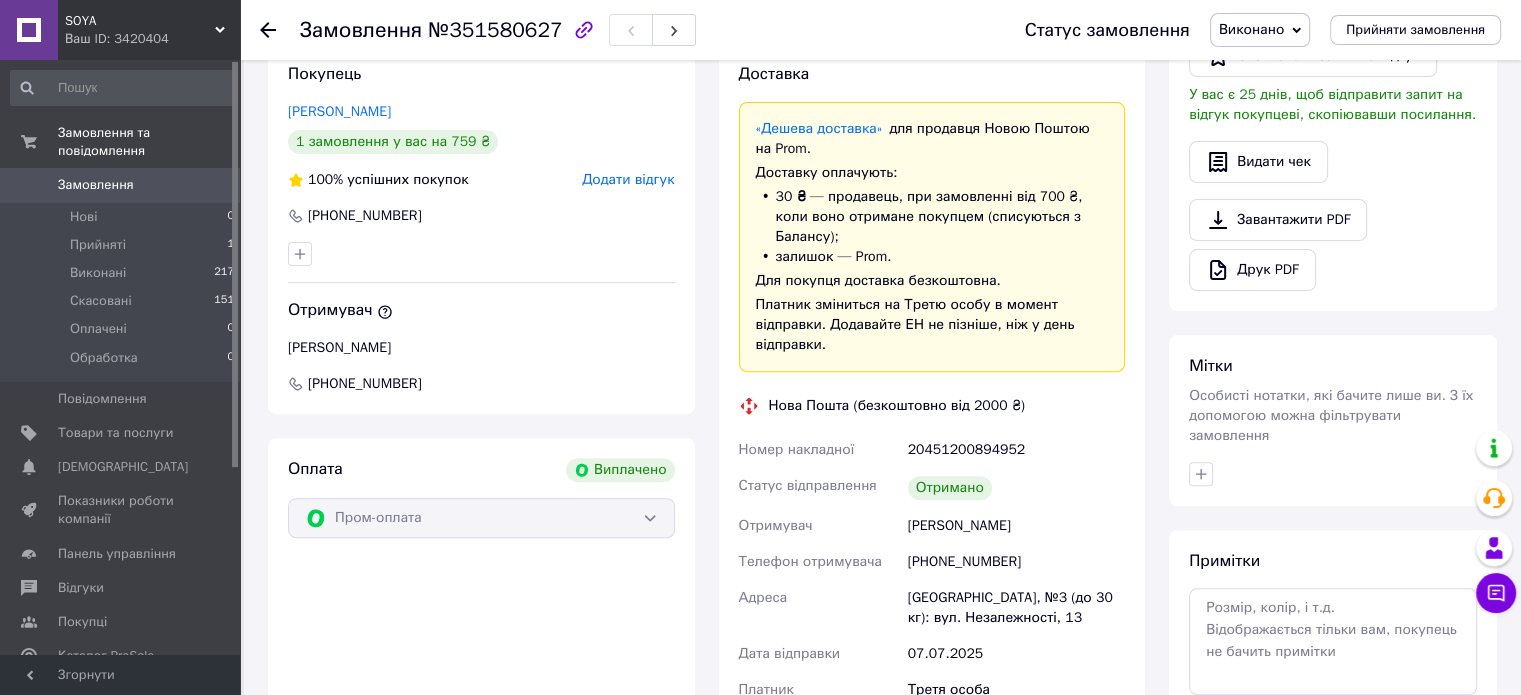 click 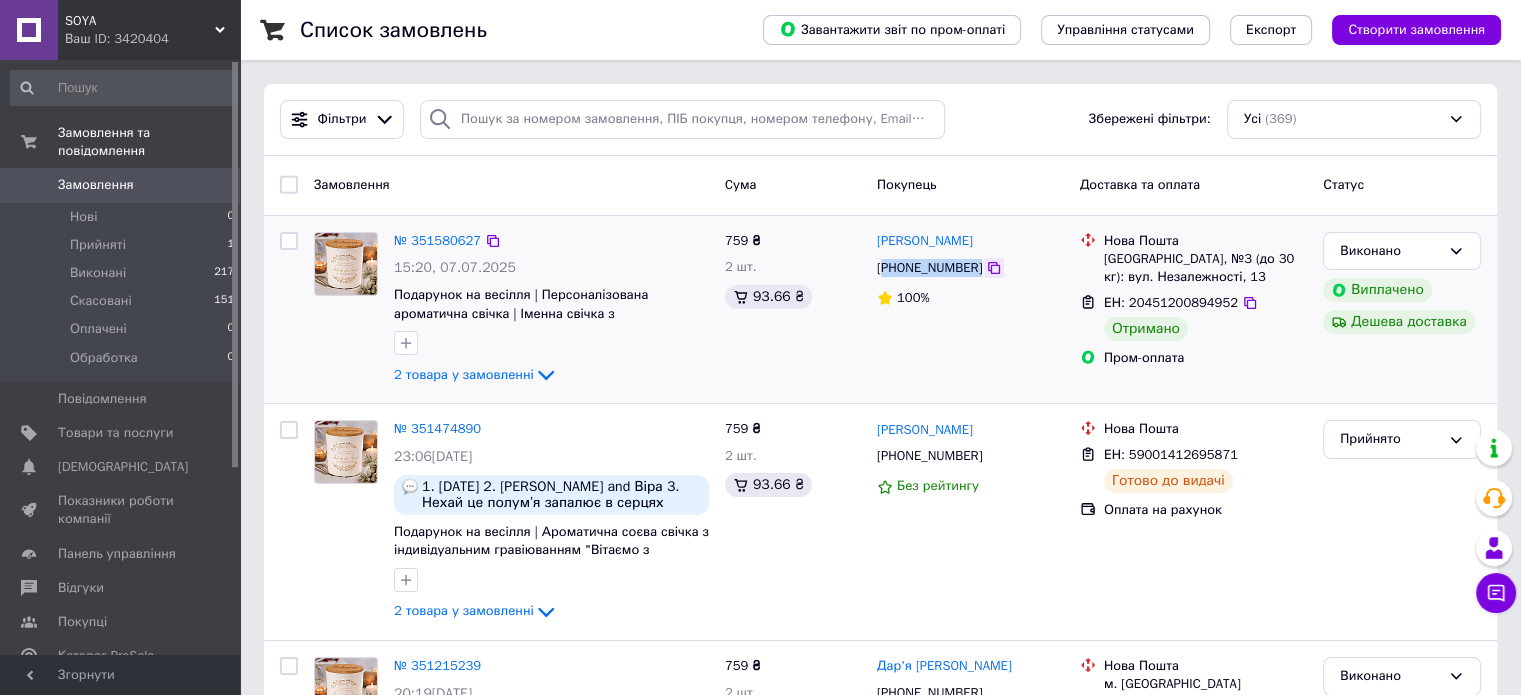 drag, startPoint x: 886, startPoint y: 268, endPoint x: 975, endPoint y: 267, distance: 89.005615 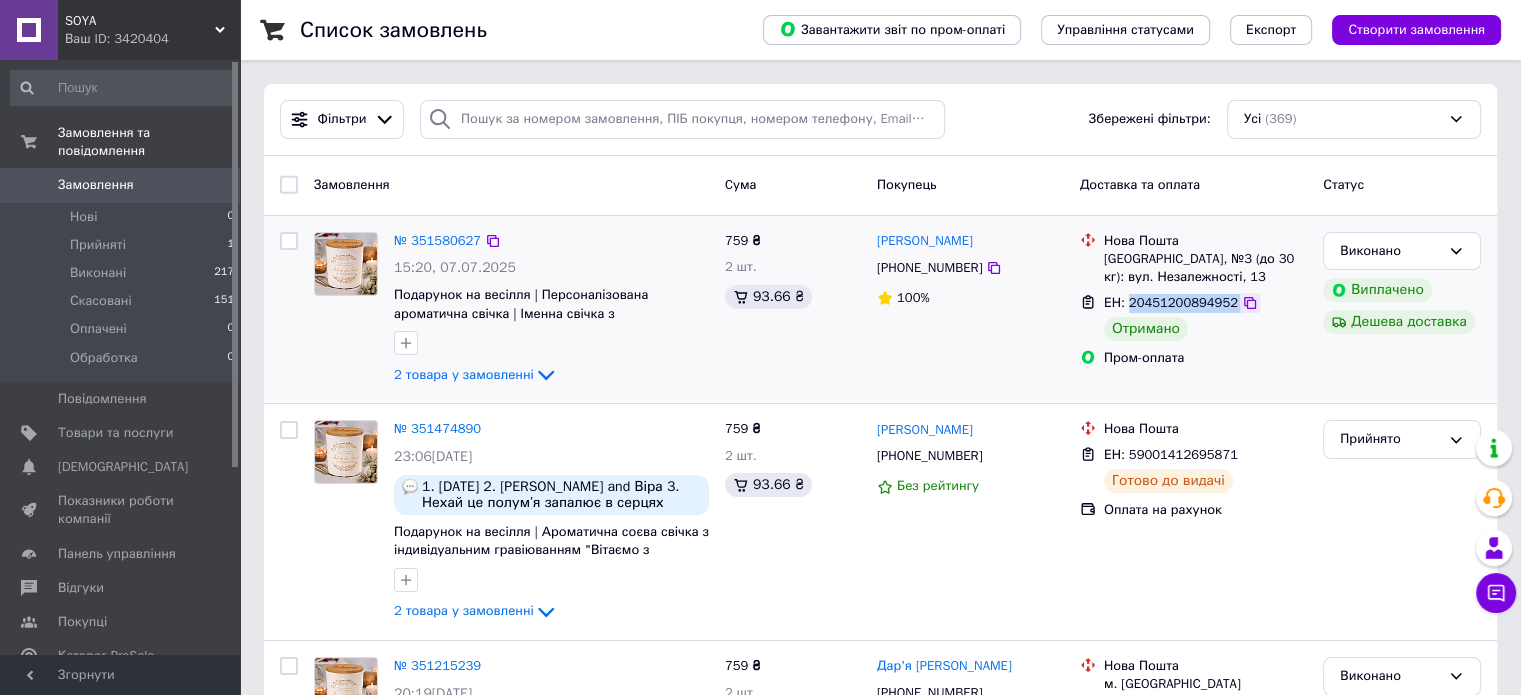 drag, startPoint x: 1124, startPoint y: 303, endPoint x: 1233, endPoint y: 303, distance: 109 